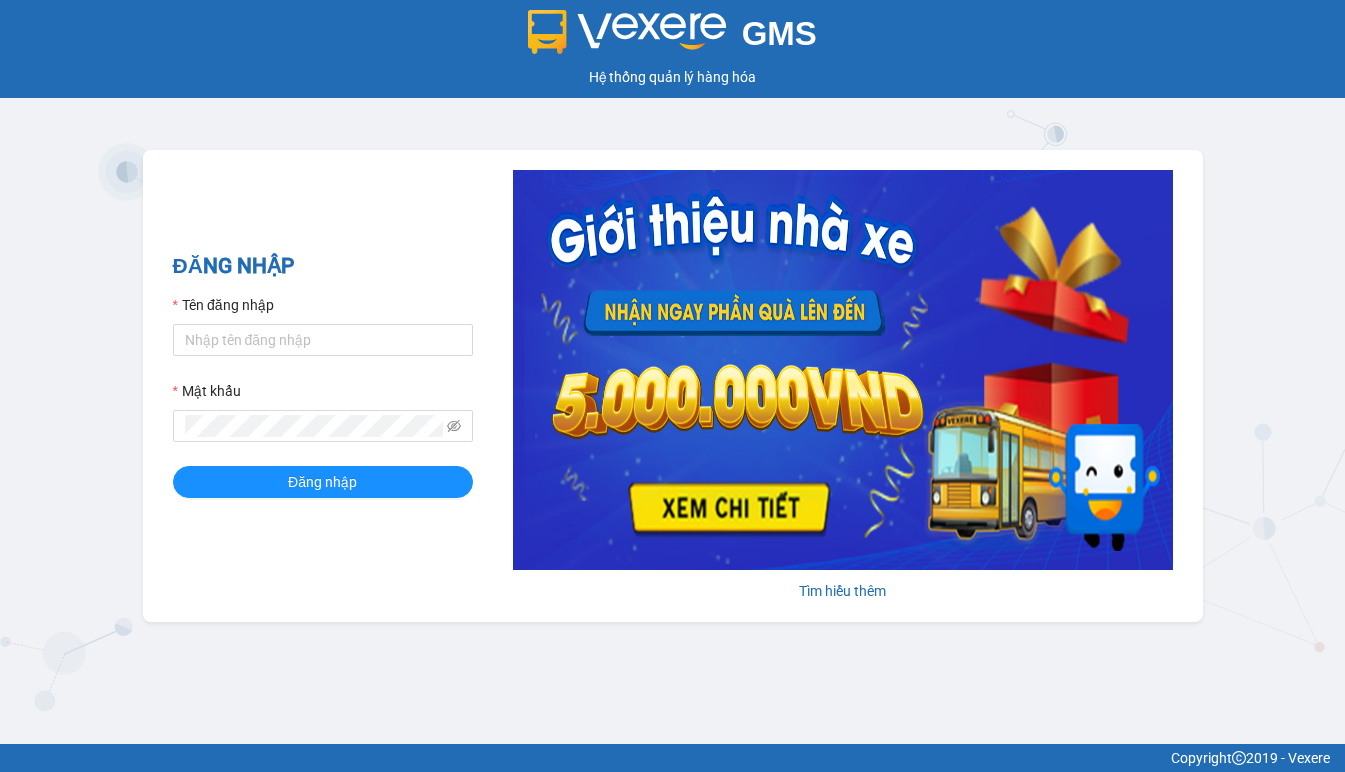 scroll, scrollTop: 0, scrollLeft: 0, axis: both 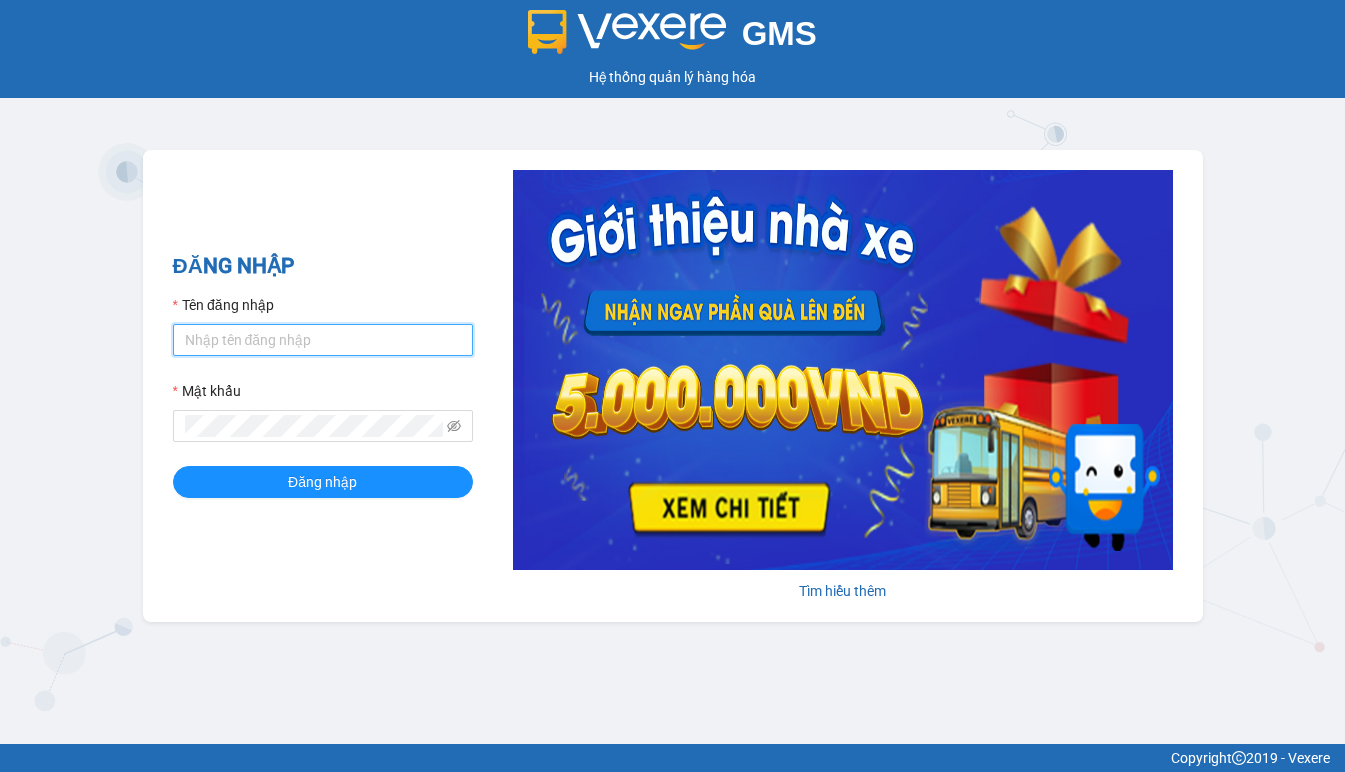 click on "Tên đăng nhập" at bounding box center (323, 340) 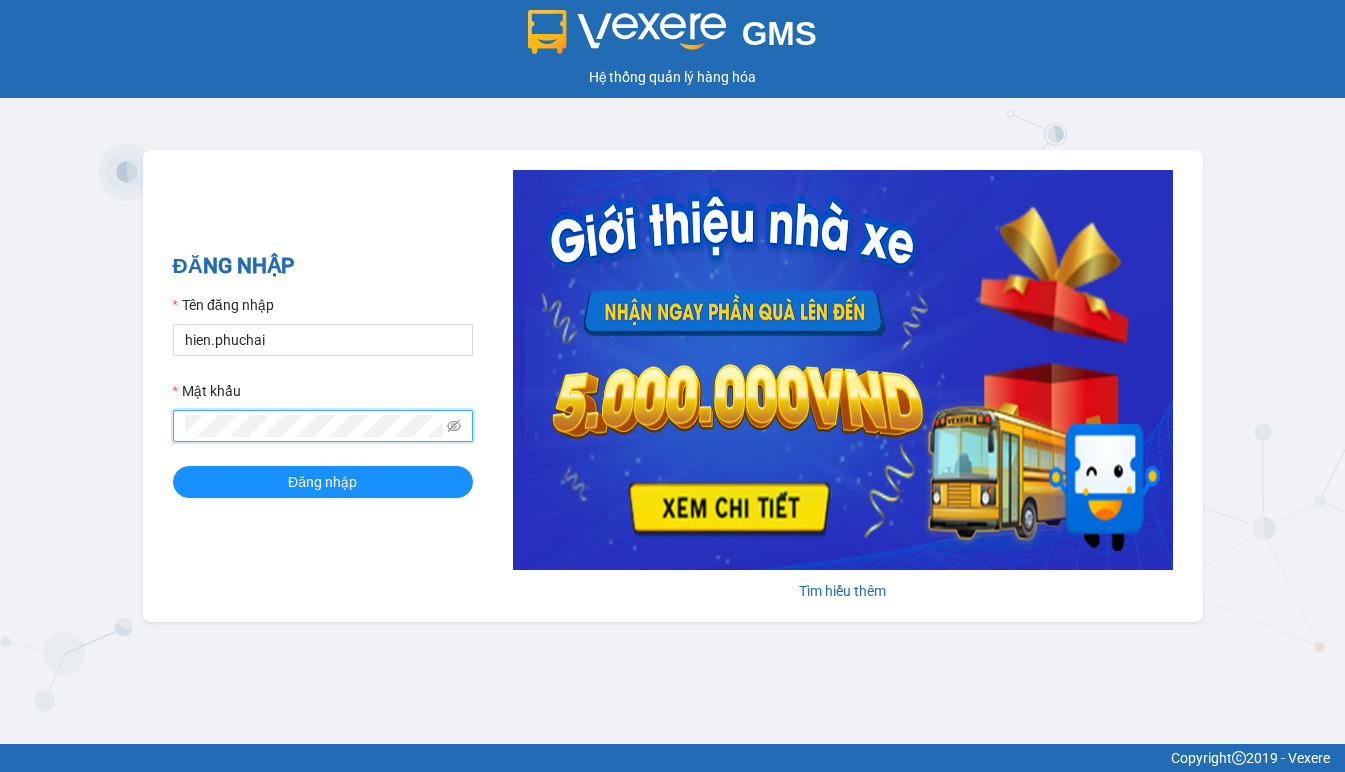 click on "Đăng nhập" at bounding box center [323, 482] 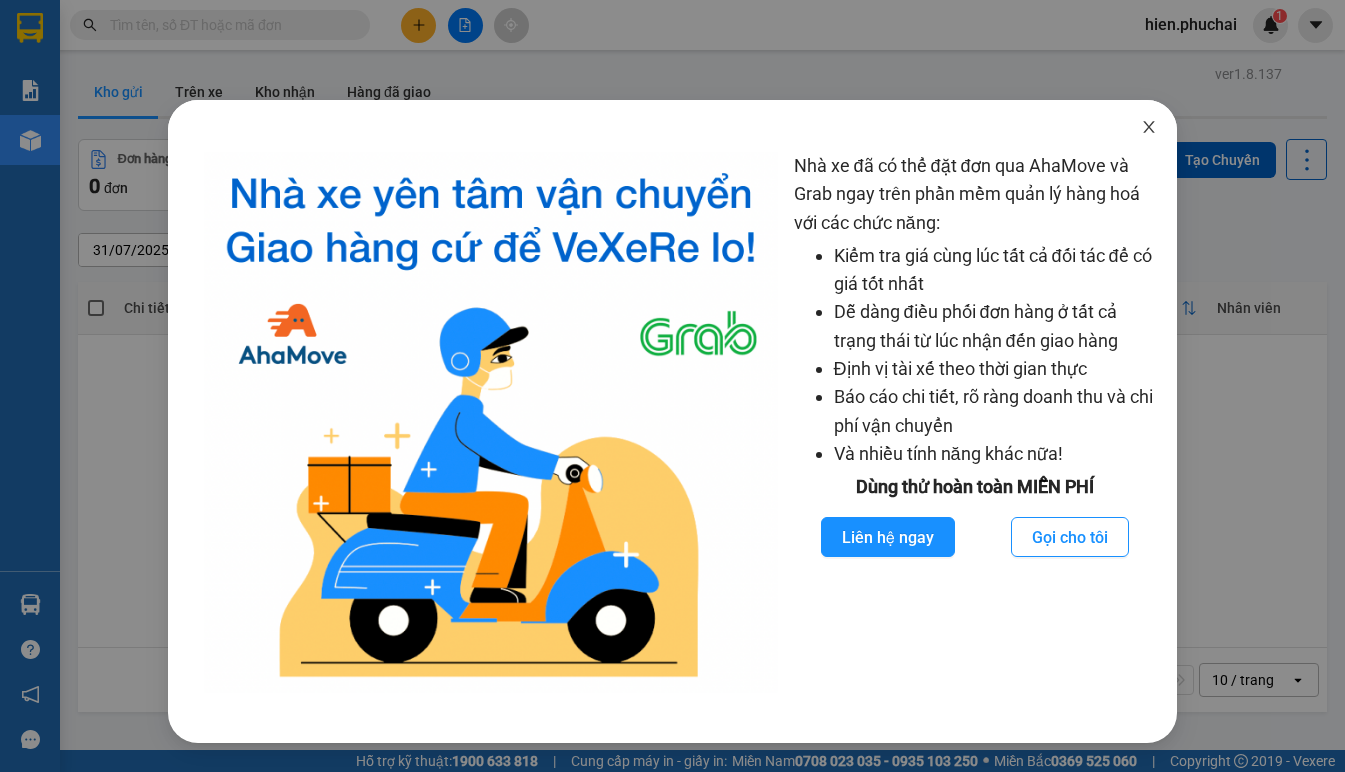 click 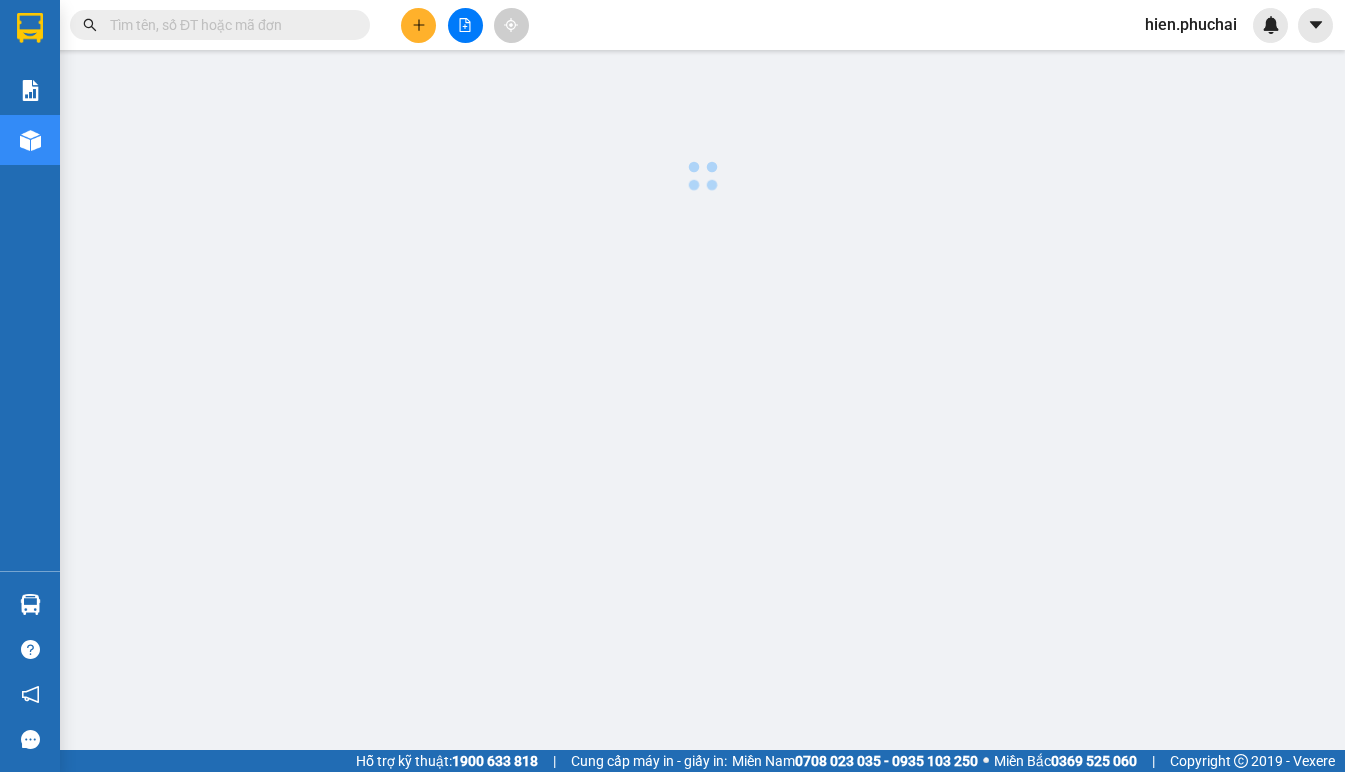scroll, scrollTop: 0, scrollLeft: 0, axis: both 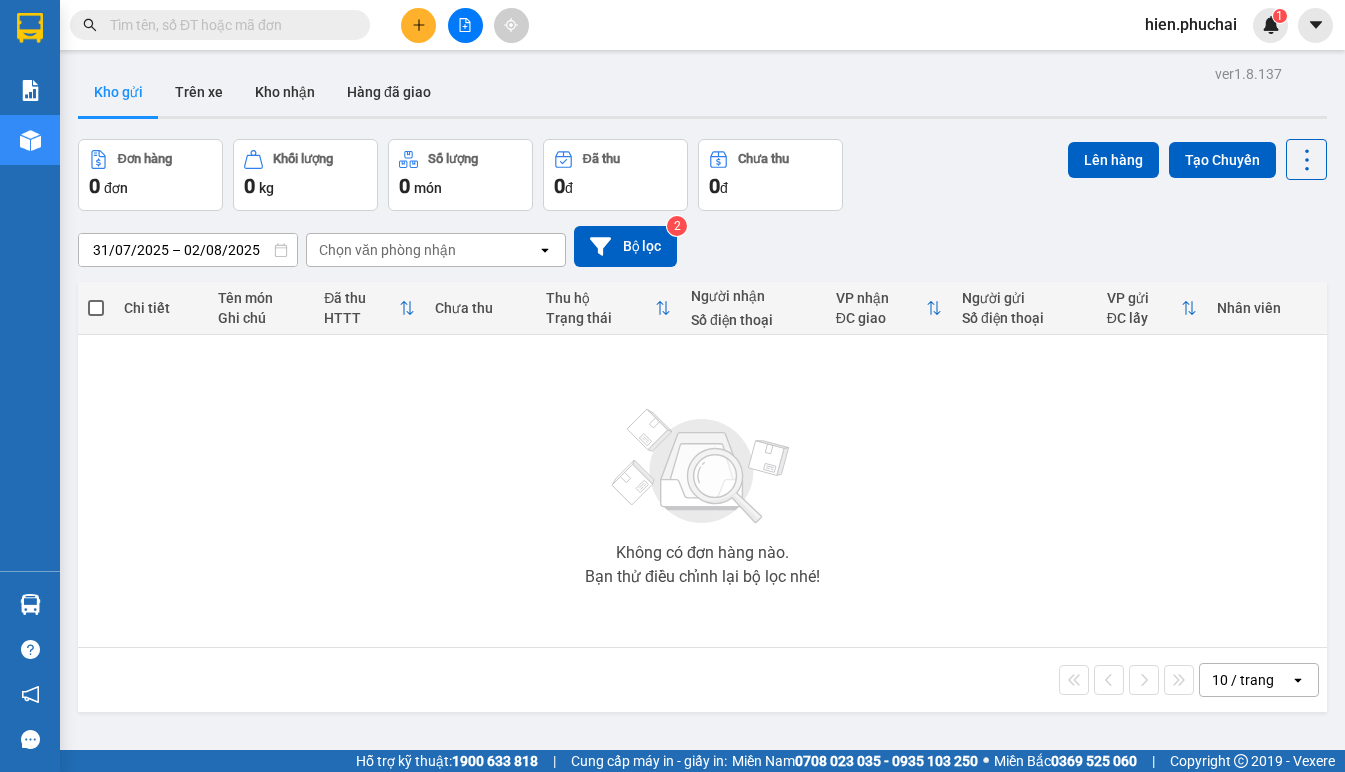 click on "Đơn hàng 0 đơn Khối lượng 0 kg Số lượng 0 món Đã thu 0  đ Chưa thu 0  đ Lên hàng Tạo Chuyến" at bounding box center (702, 175) 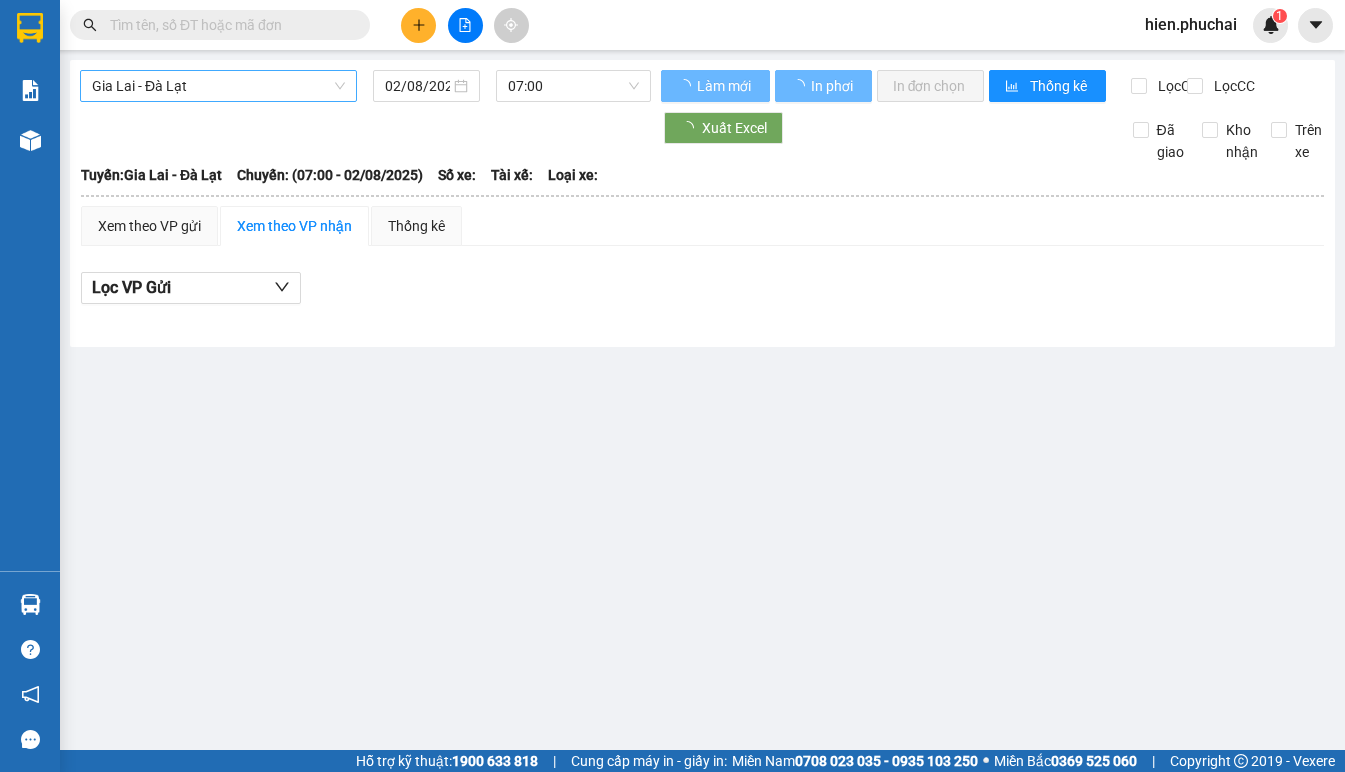 click on "Gia Lai - Đà Lạt" at bounding box center (218, 86) 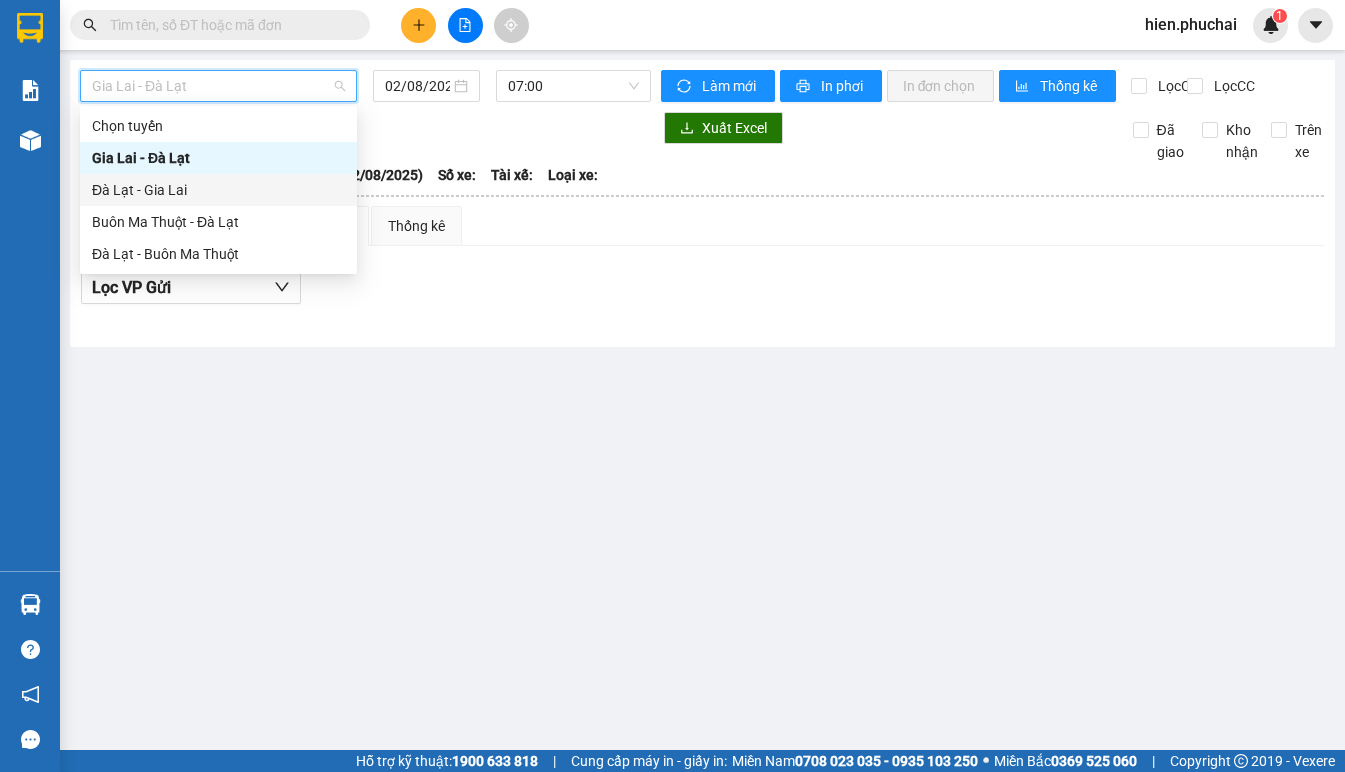 click on "Gia Lai - Đà Lạt" at bounding box center [218, 158] 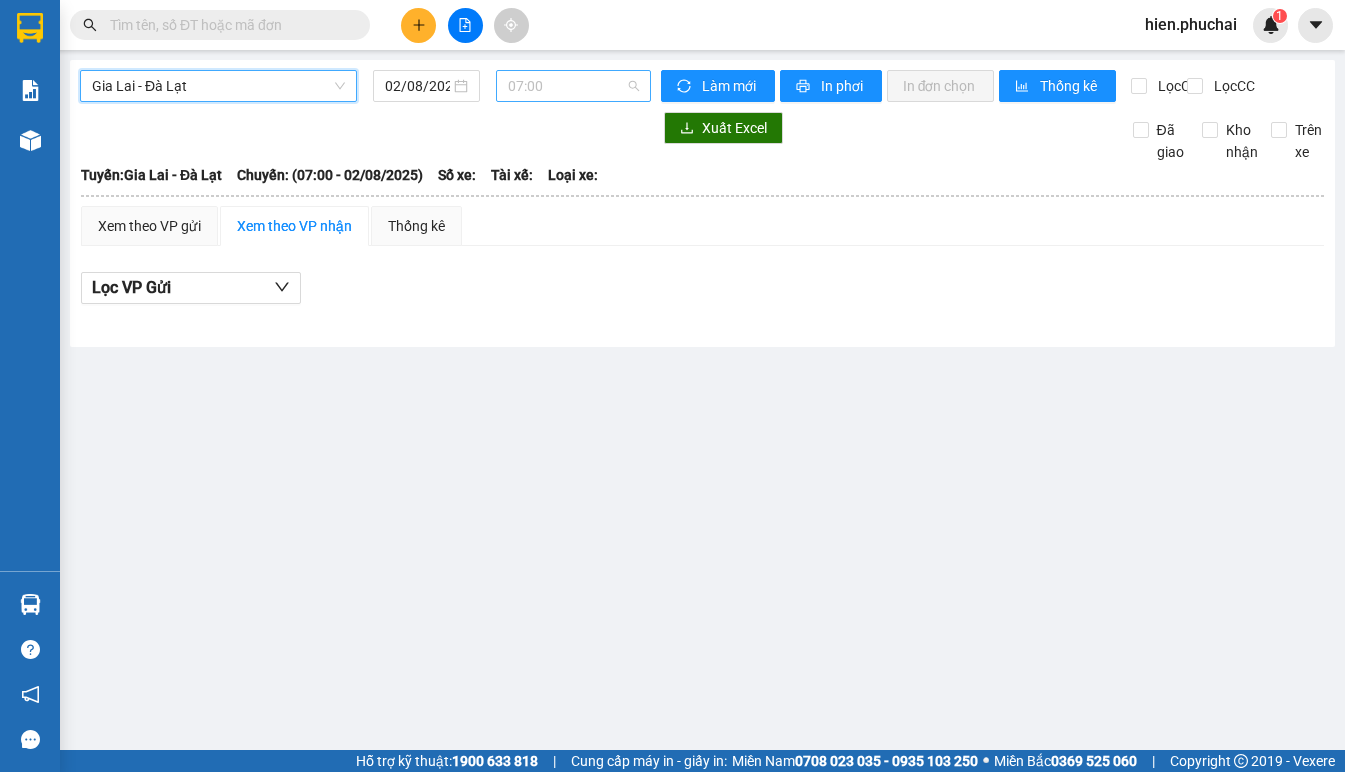 click on "07:00" at bounding box center [573, 86] 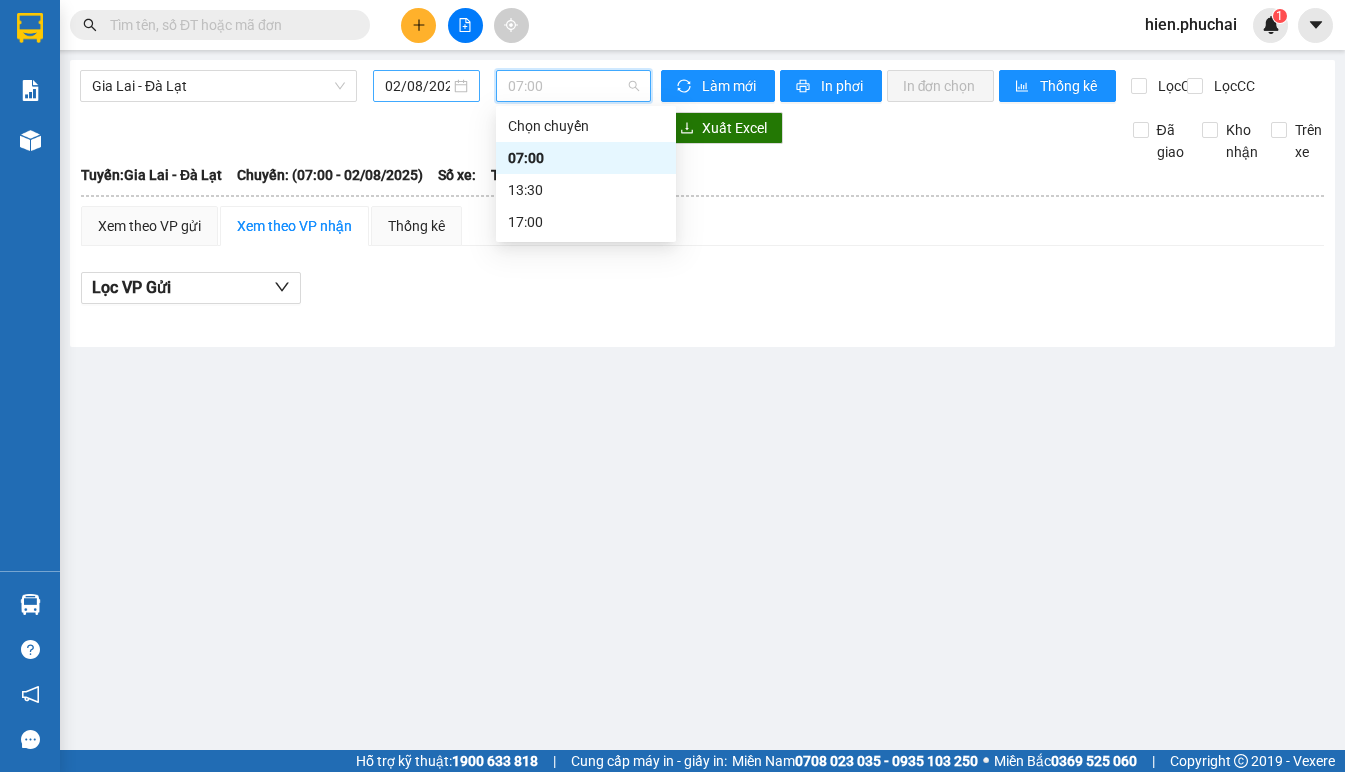 click on "02/08/2025" at bounding box center (417, 86) 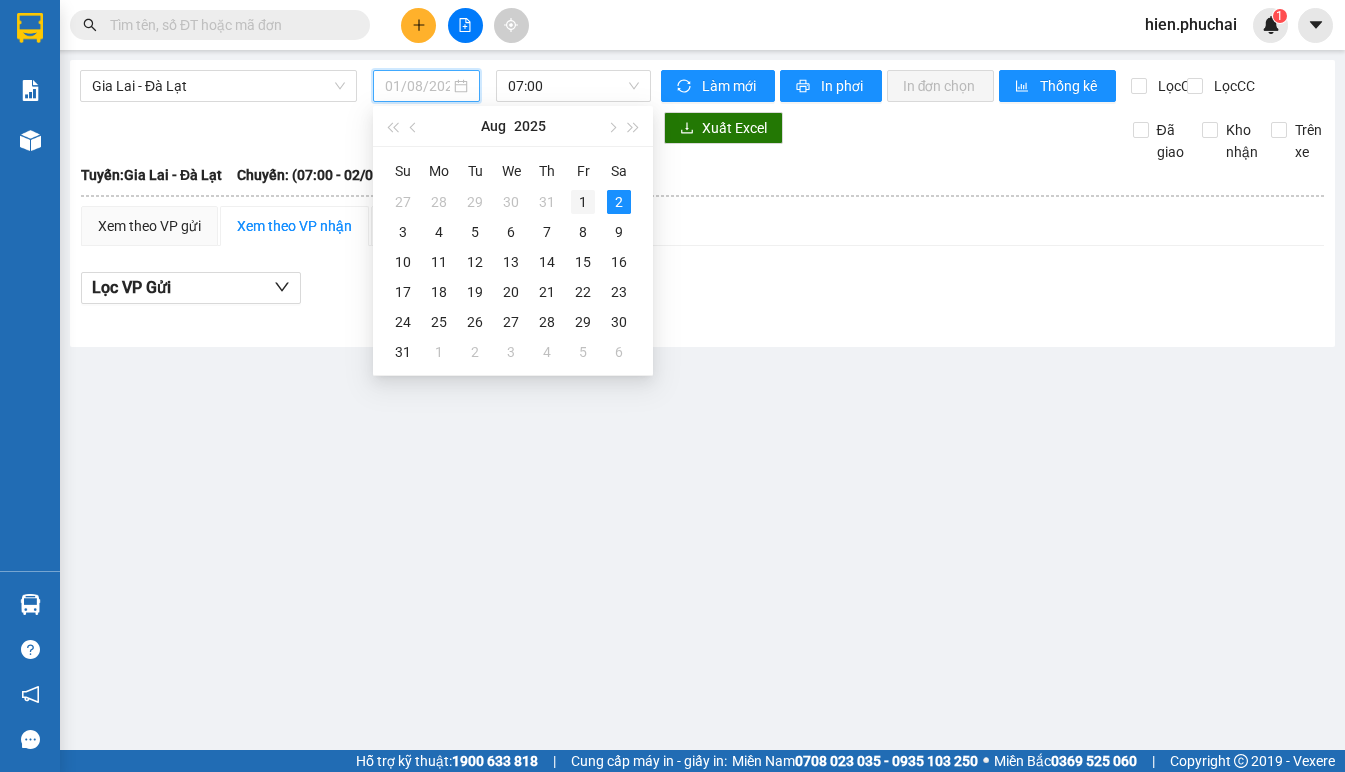 click on "1" at bounding box center (583, 202) 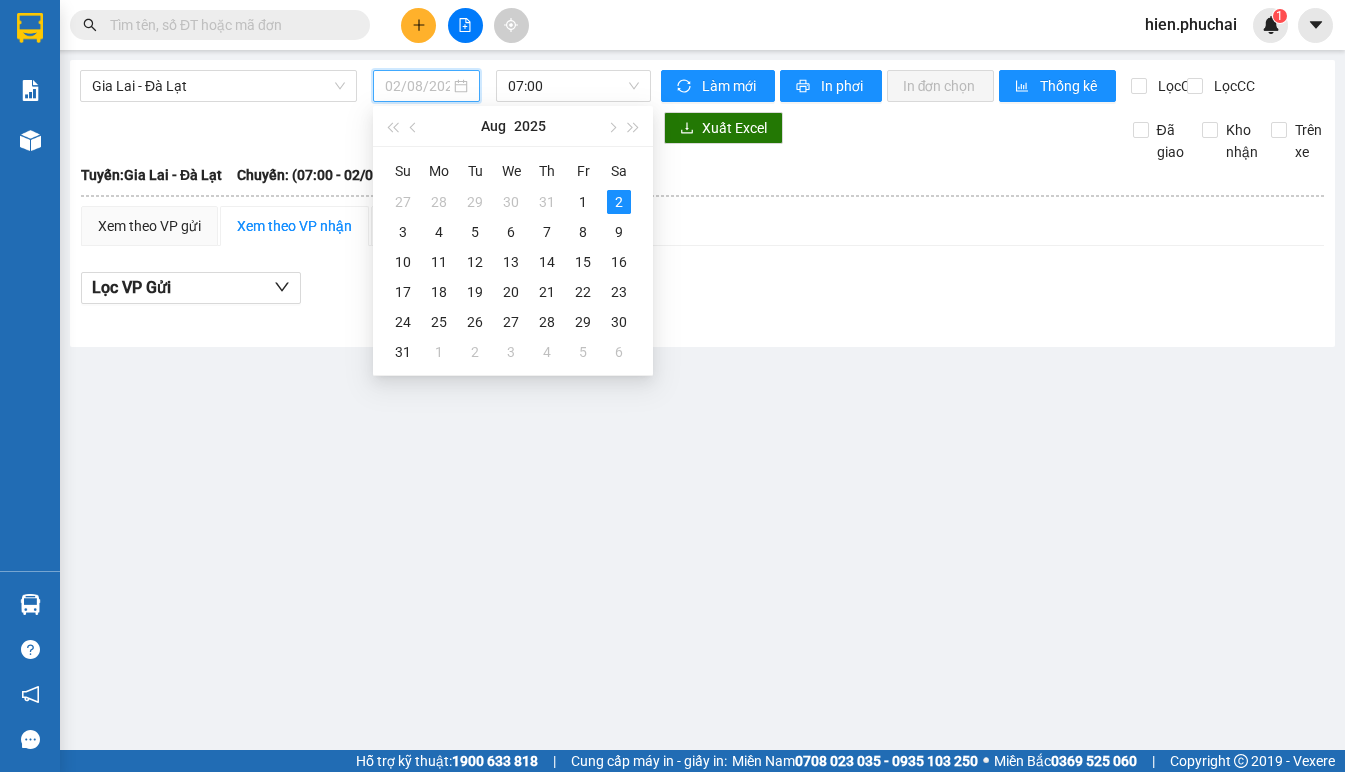 type on "01/08/2025" 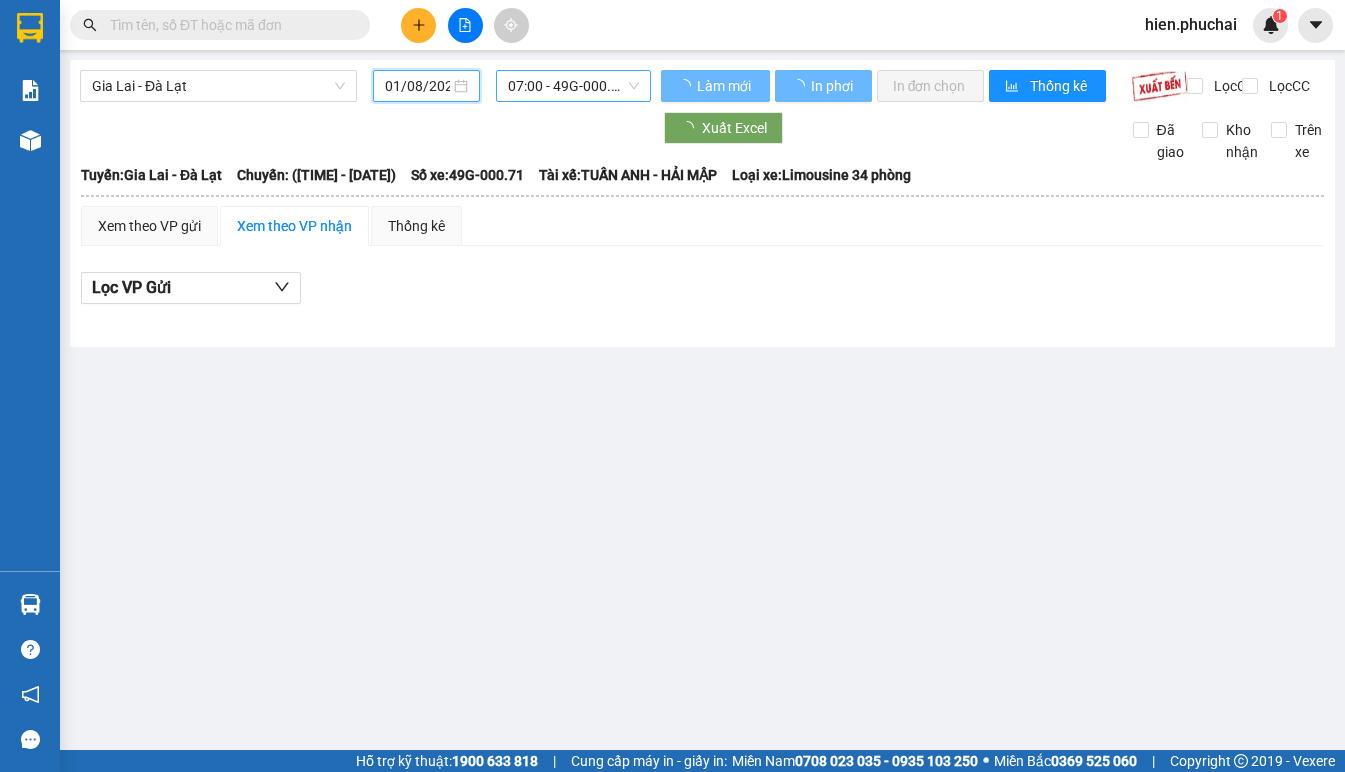 click on "07:00     - 49G-000.71" at bounding box center [573, 86] 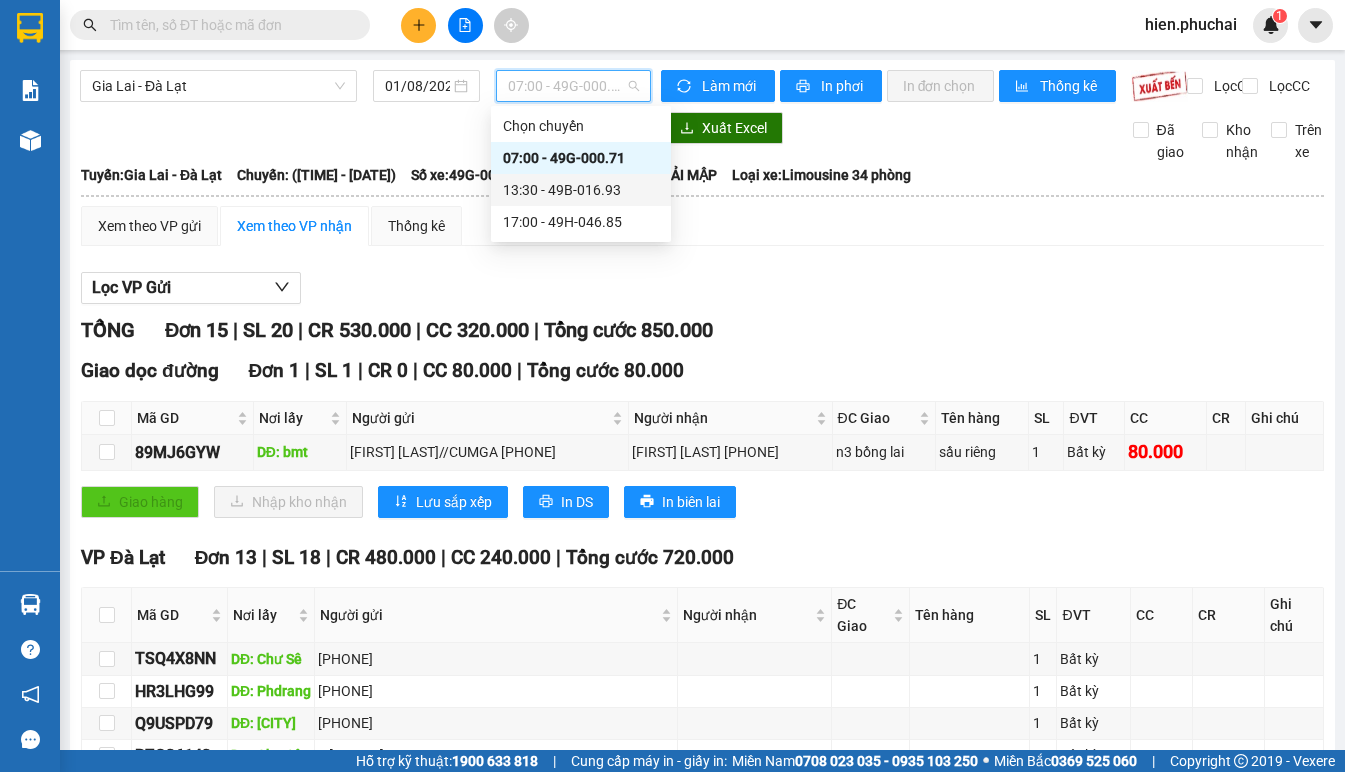 click on "13:30     - 49B-016.93" at bounding box center [581, 190] 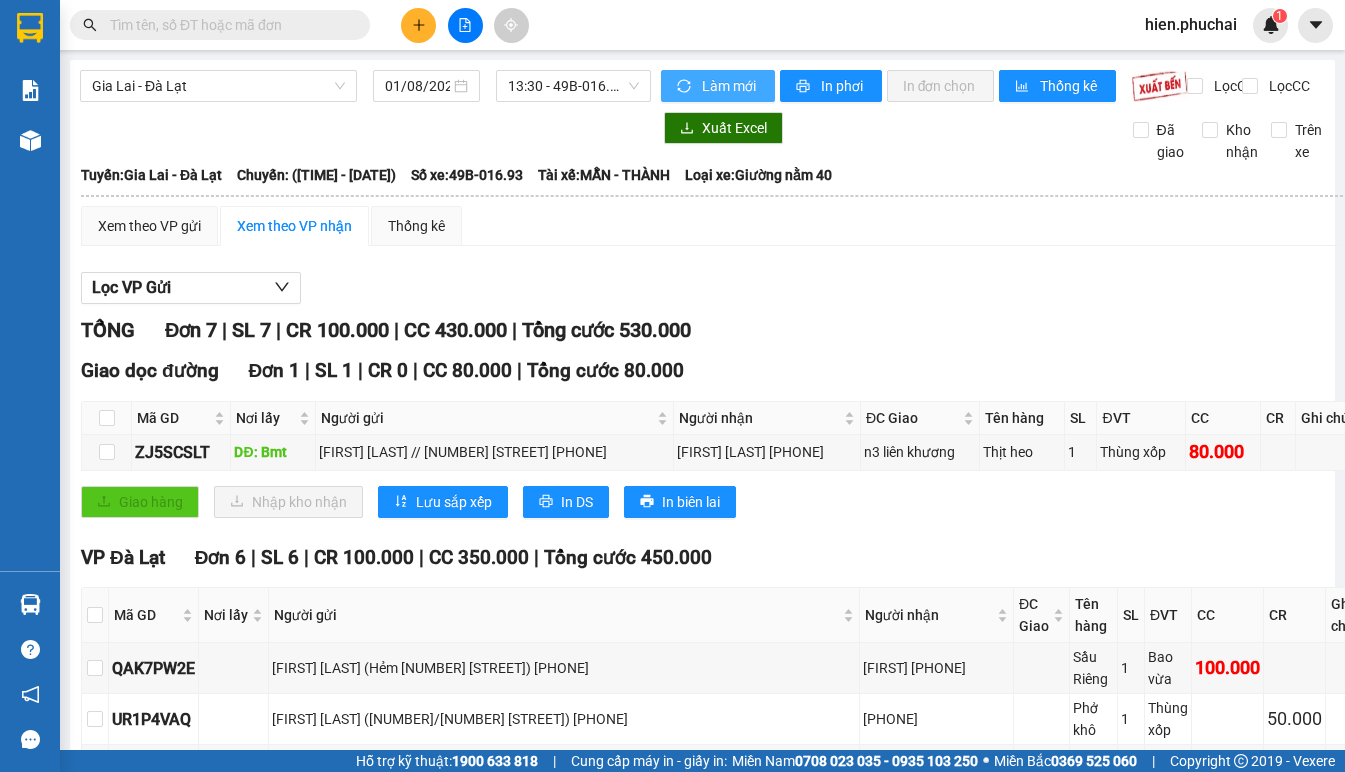 click on "Làm mới" at bounding box center (730, 86) 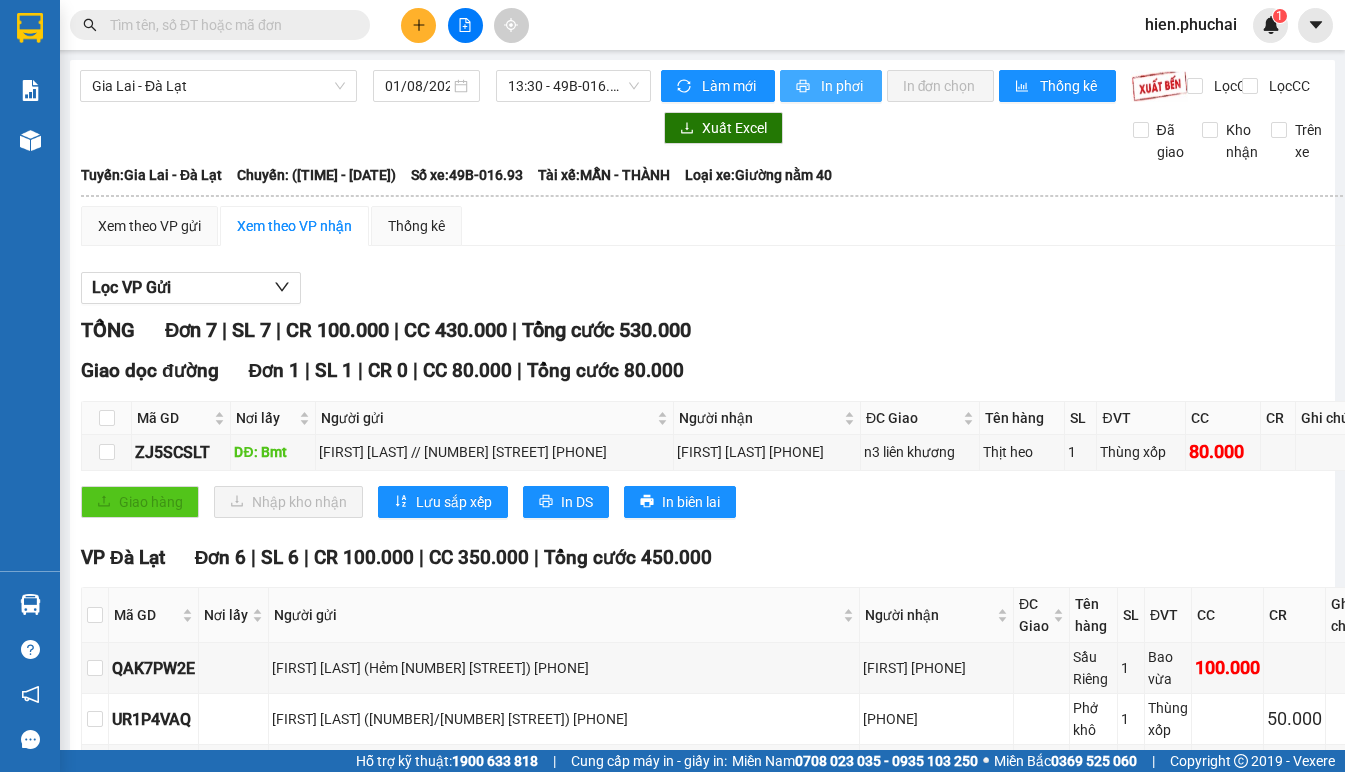 click on "In phơi" at bounding box center [843, 86] 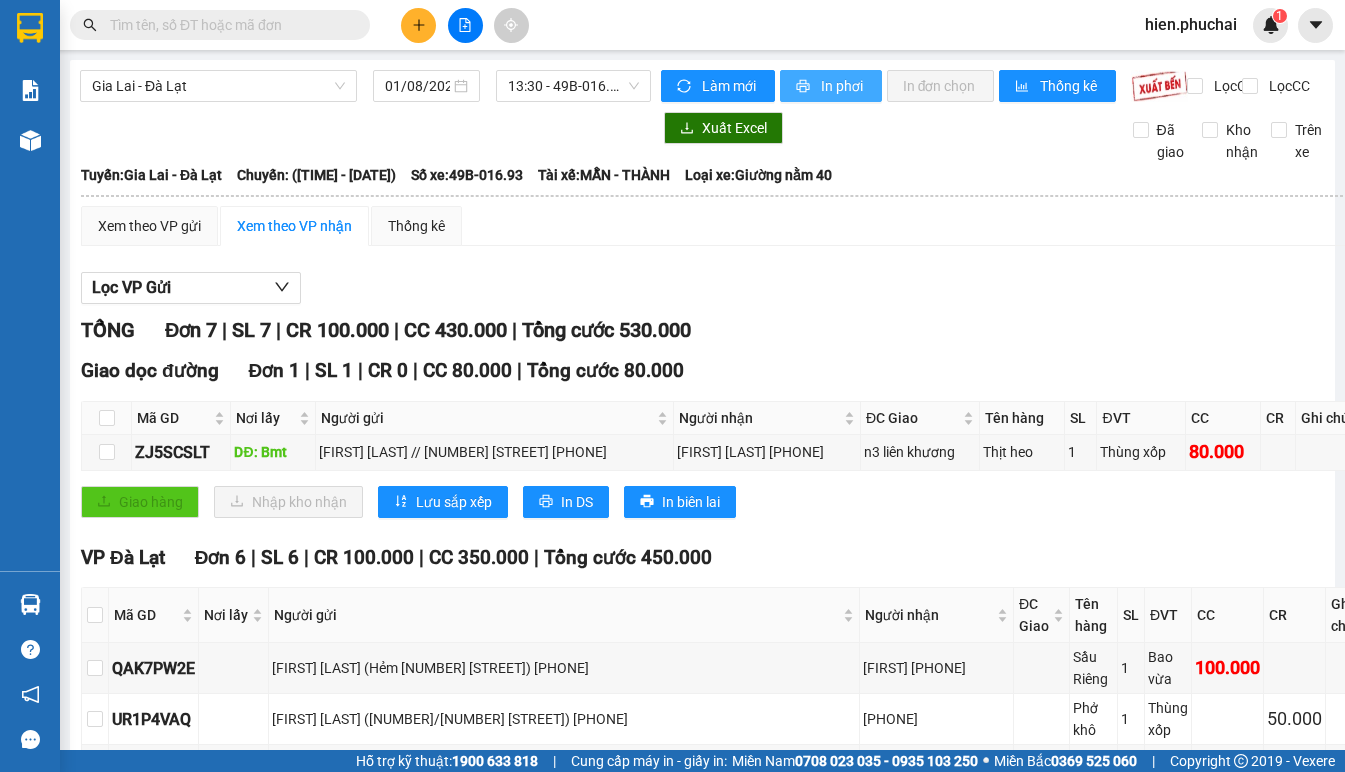 drag, startPoint x: 603, startPoint y: 95, endPoint x: 599, endPoint y: 106, distance: 11.7046995 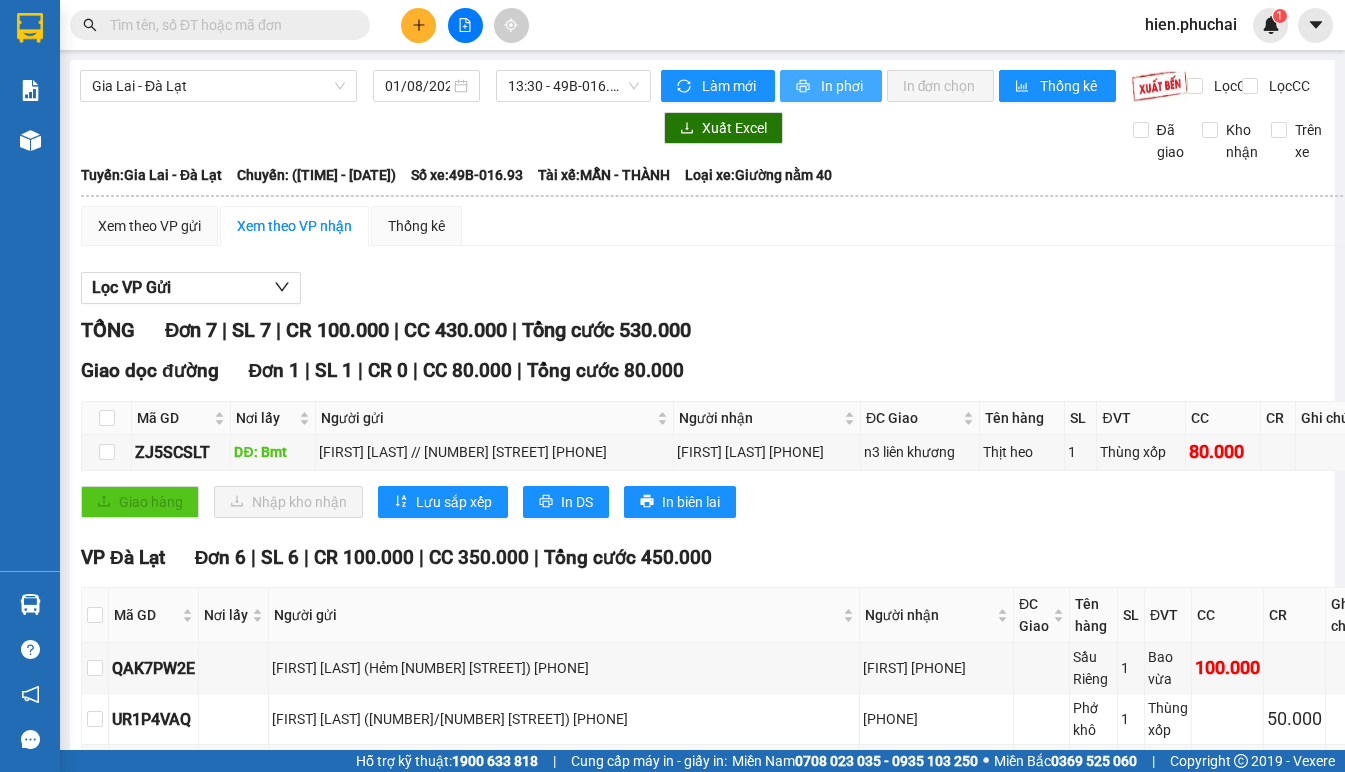 click on "13:30     - 49B-016.93" at bounding box center [573, 86] 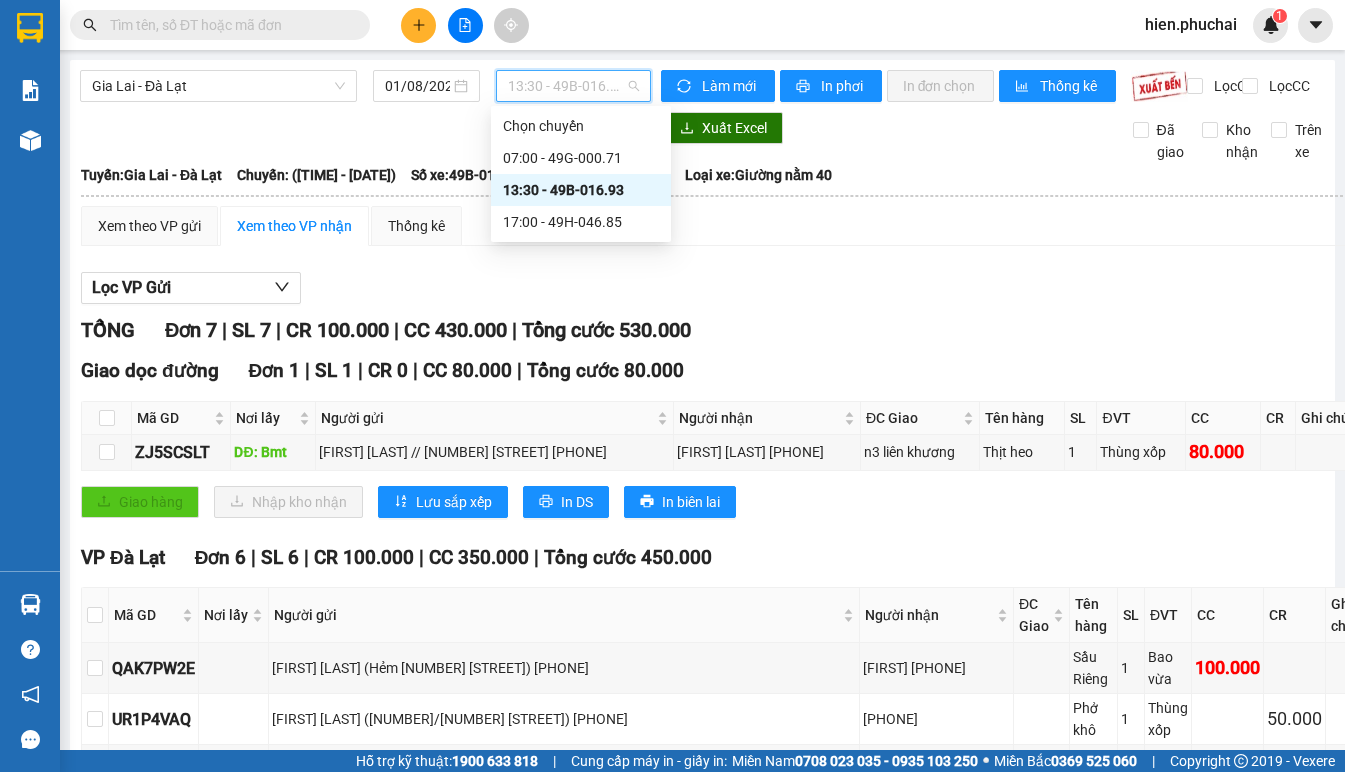 click on "13:30     - 49B-016.93" at bounding box center [581, 190] 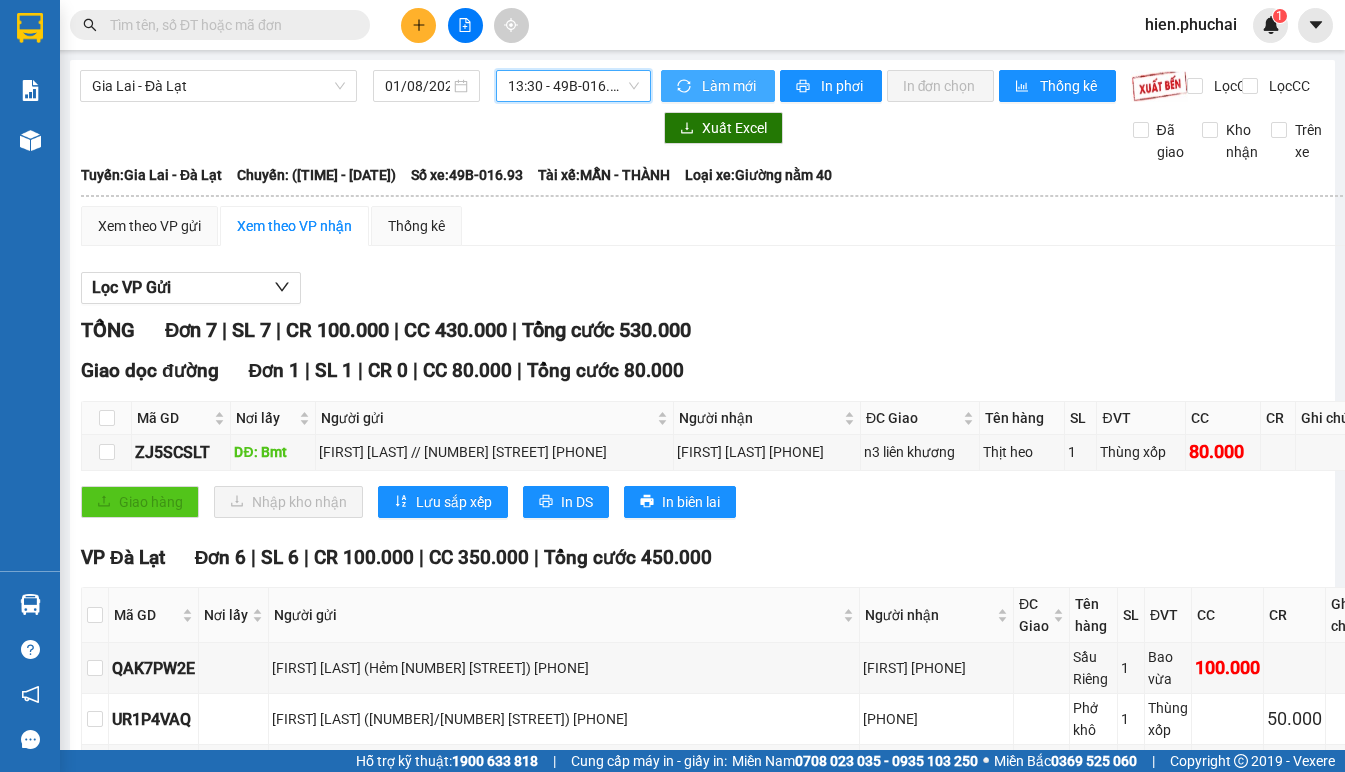click on "Làm mới" at bounding box center [718, 86] 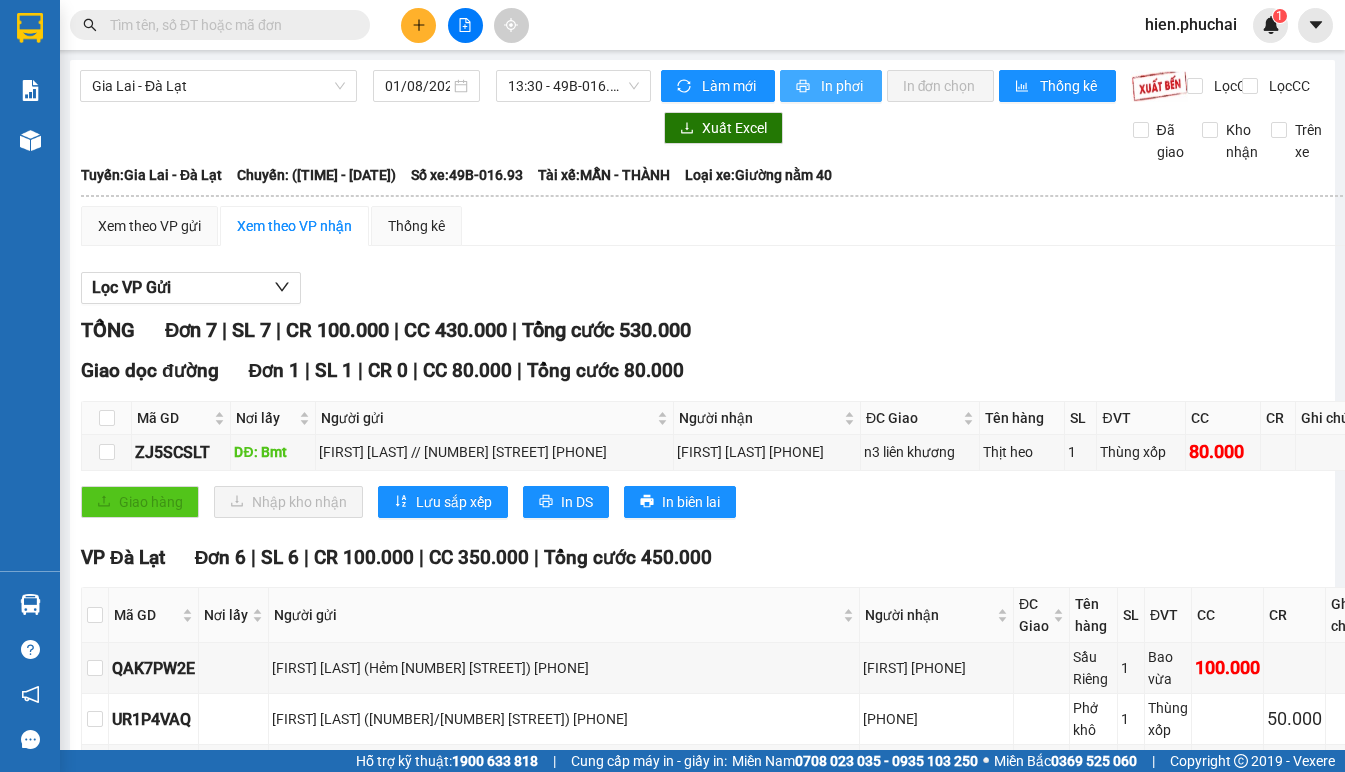 click on "In phơi" at bounding box center [843, 86] 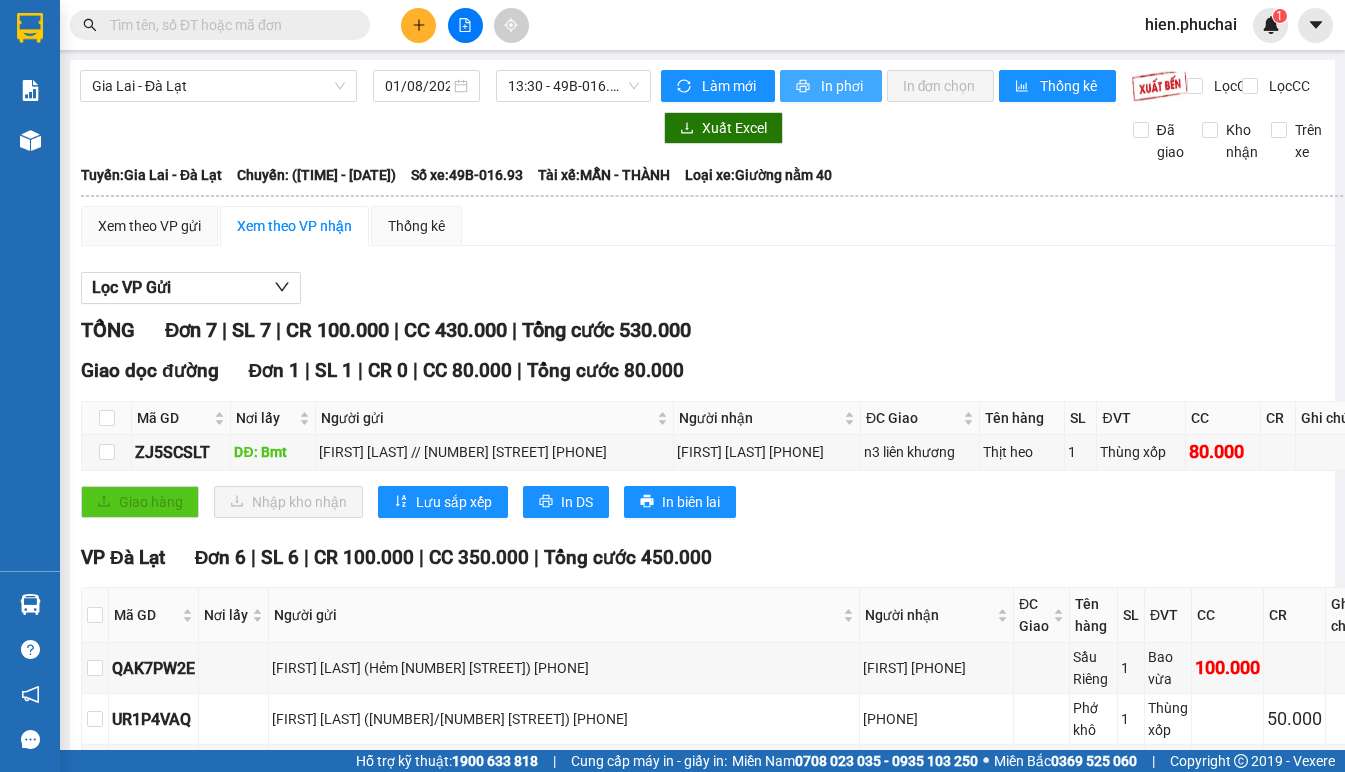 scroll, scrollTop: 0, scrollLeft: 0, axis: both 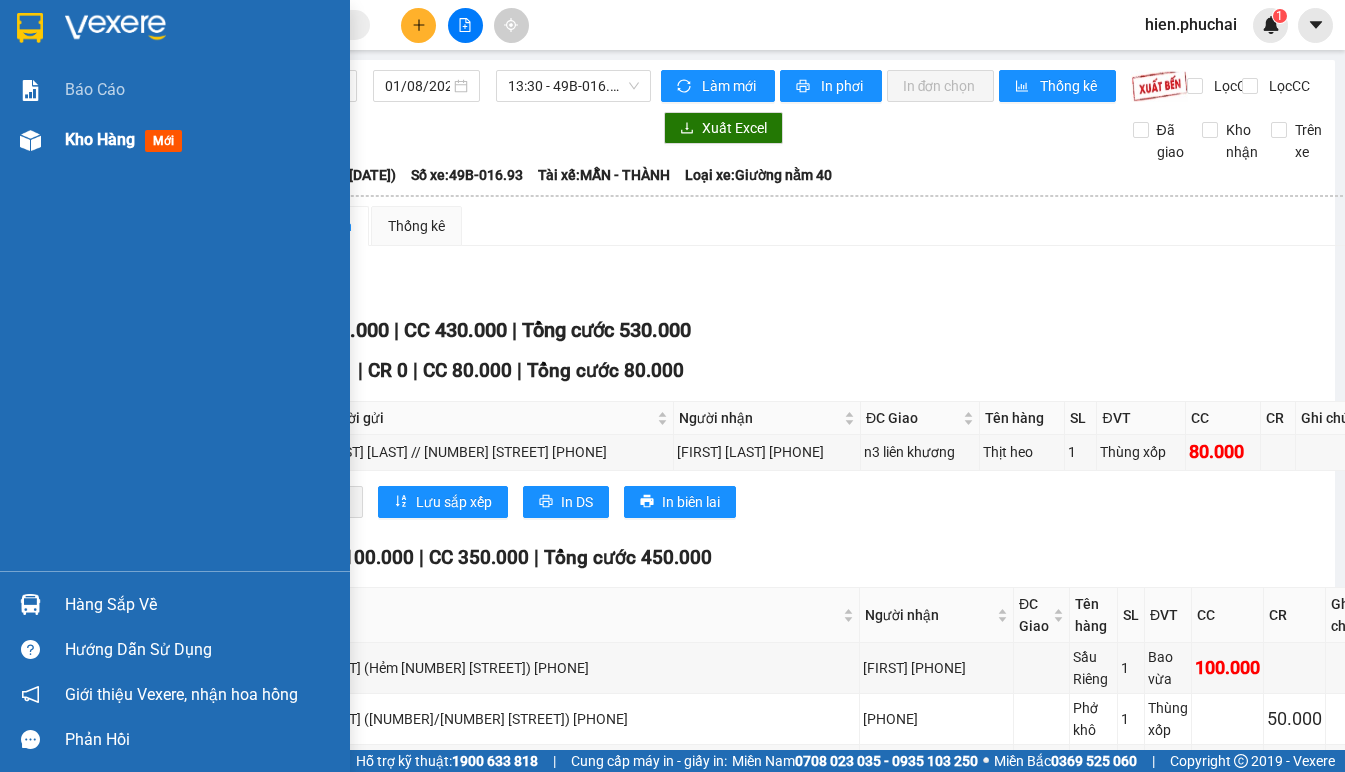 click on "Kho hàng" at bounding box center [100, 139] 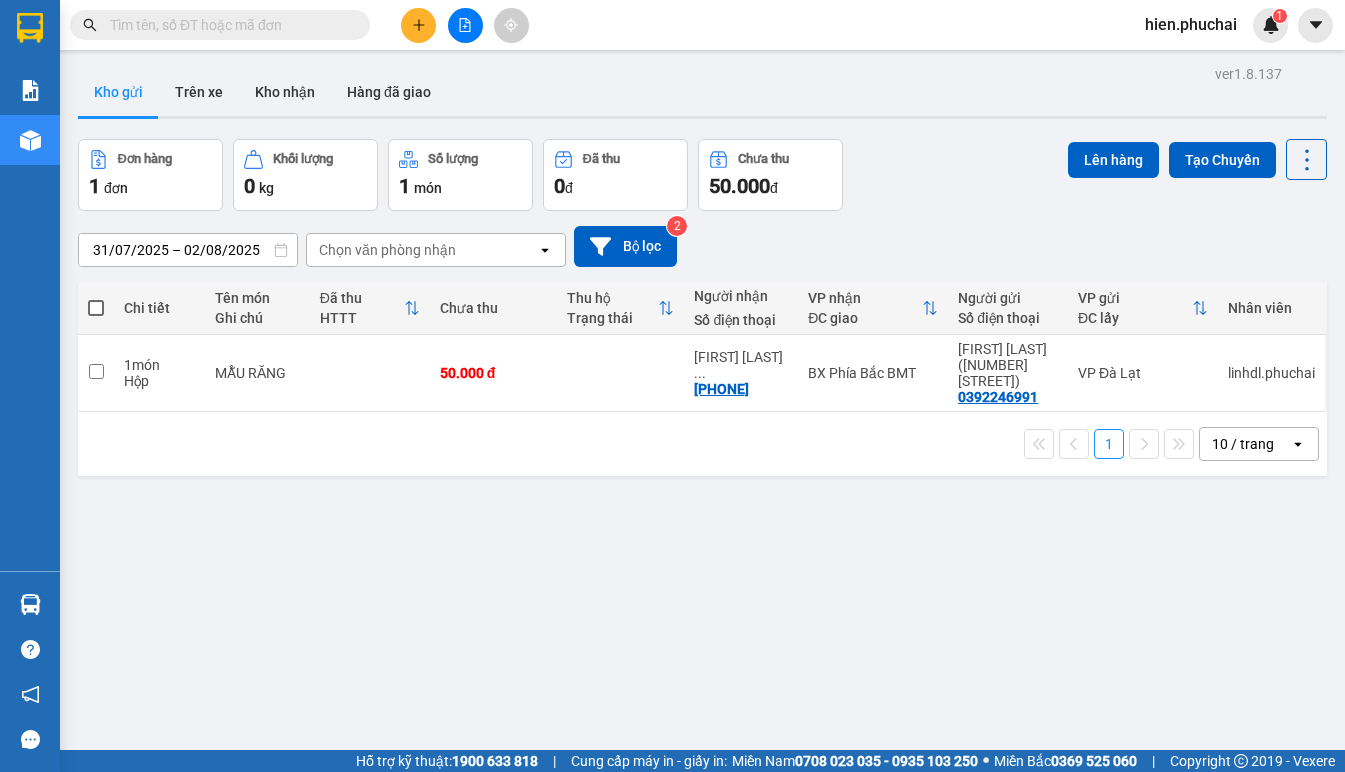 click on "31/07/2025 – 02/08/2025 Press the down arrow key to interact with the calendar and select a date. Press the escape button to close the calendar. Selected date range is from 31/07/2025 to 02/08/2025. Chọn văn phòng nhận open Bộ lọc 2" at bounding box center [702, 246] 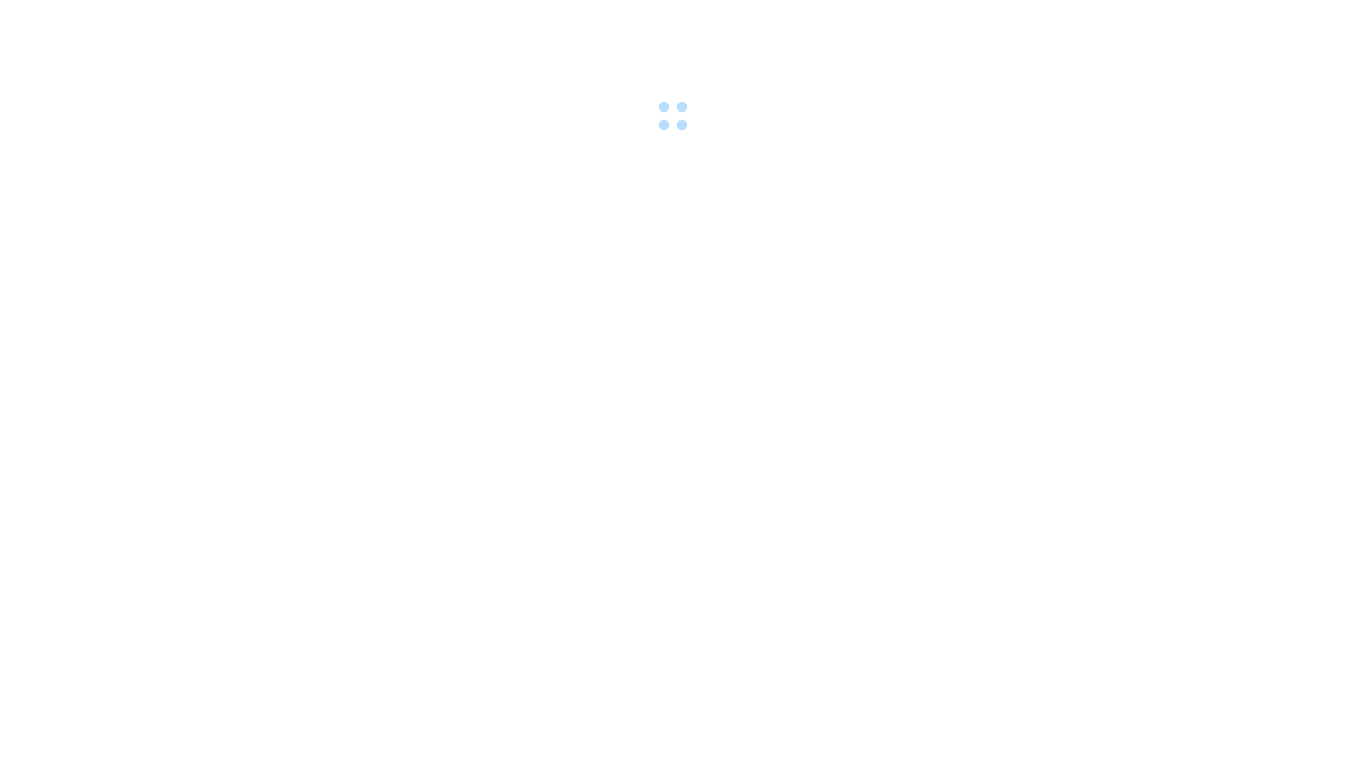 scroll, scrollTop: 0, scrollLeft: 0, axis: both 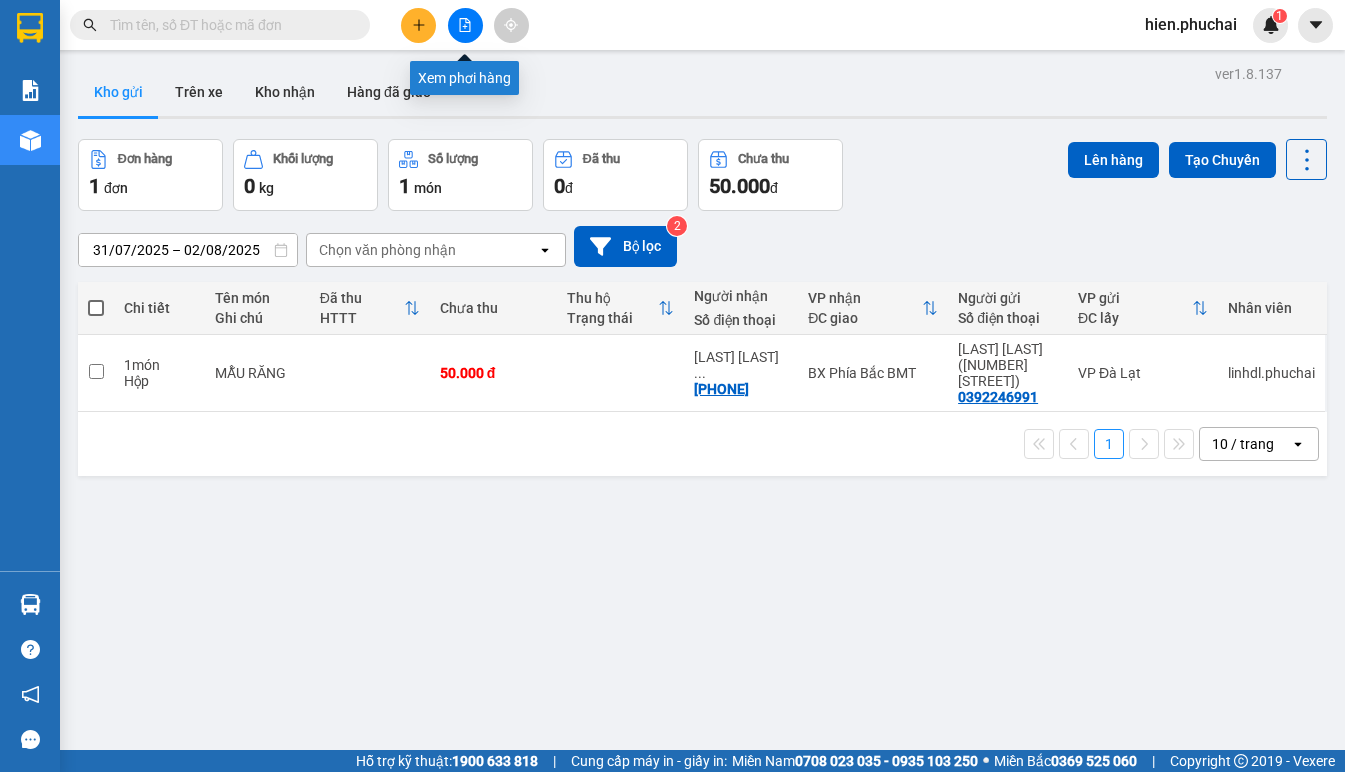 click 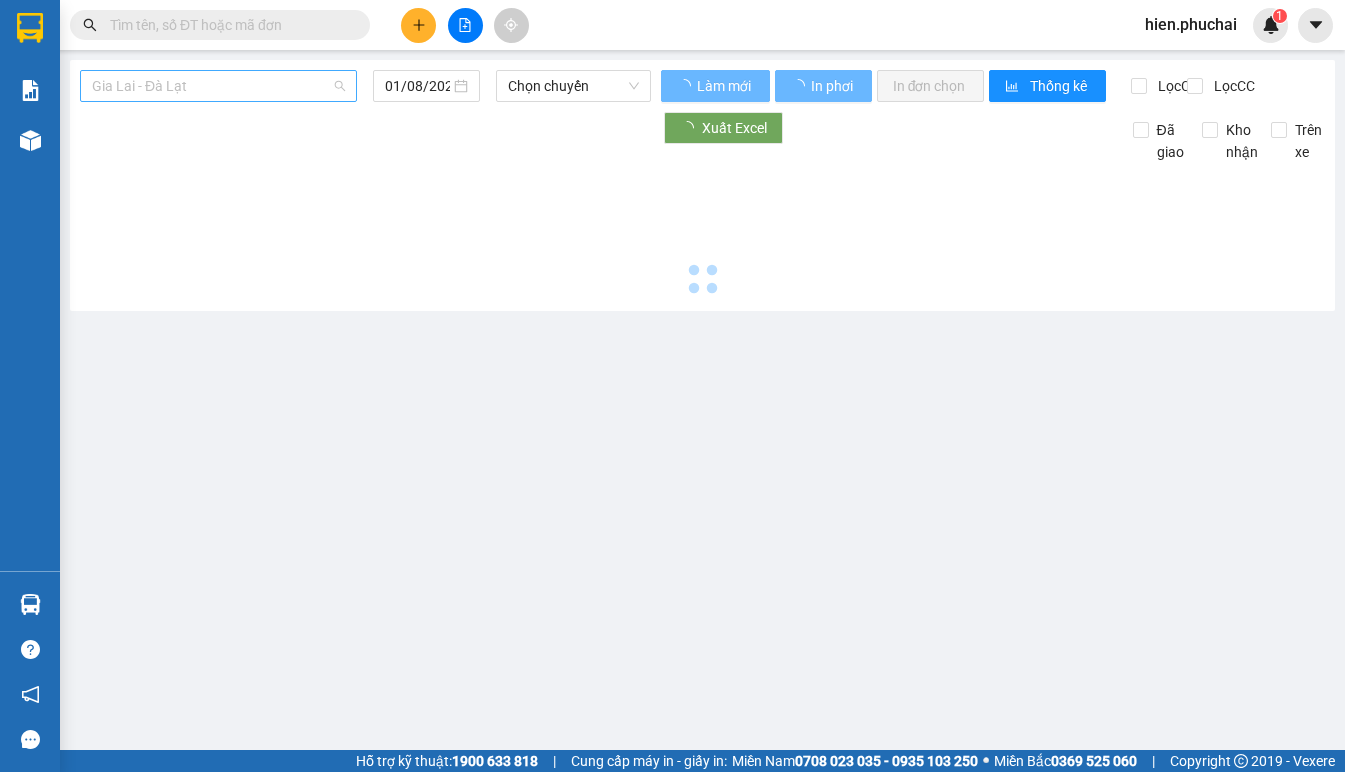 click on "Gia Lai - Đà Lạt" at bounding box center [218, 86] 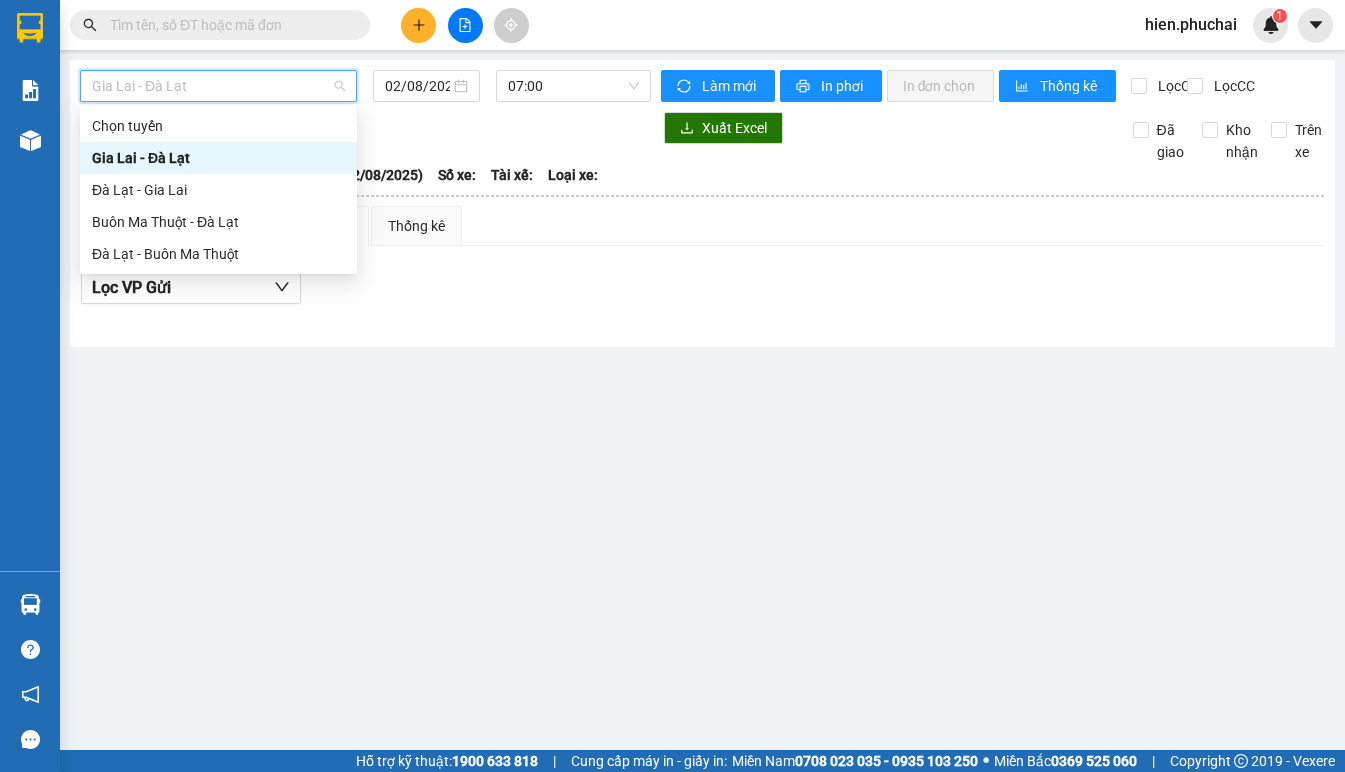 click on "Gia Lai - Đà Lạt" at bounding box center [218, 158] 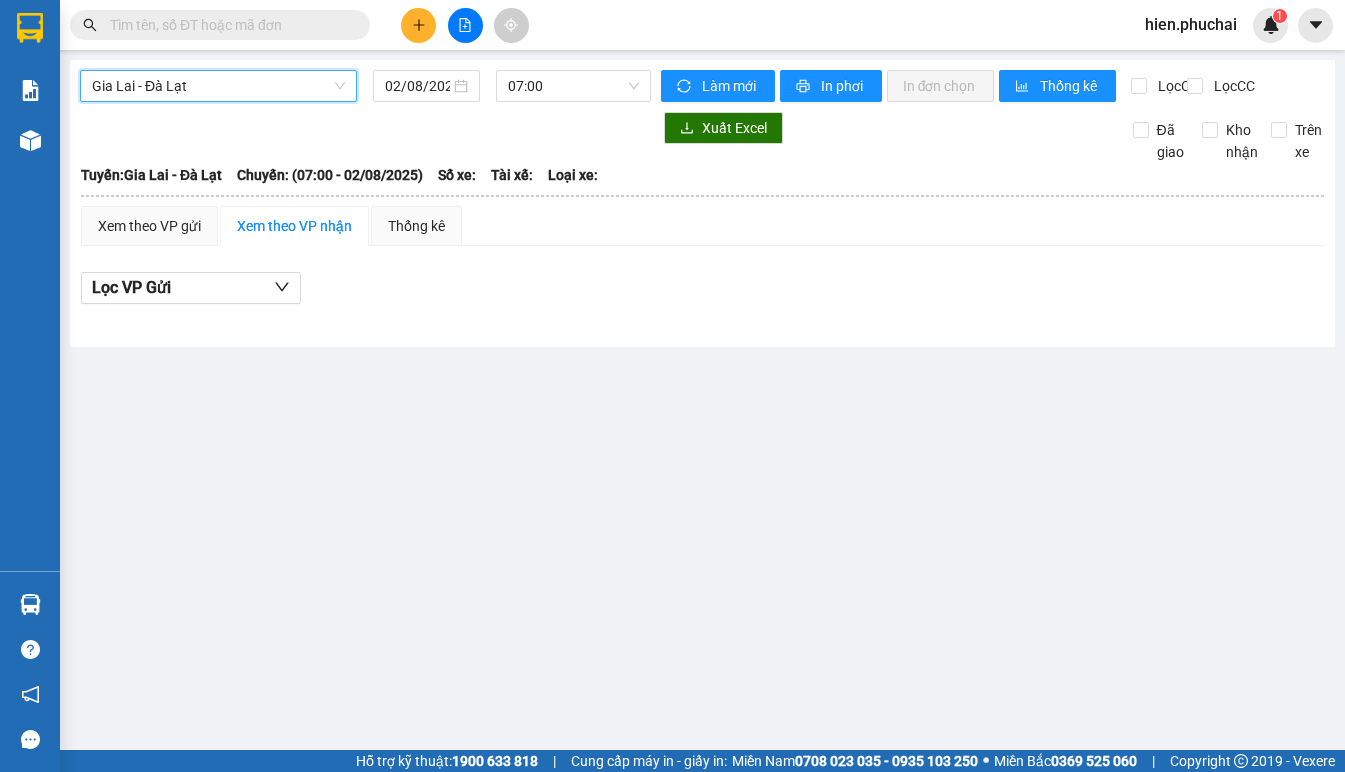 click on "Gia Lai - Đà Lạt Gia Lai - Đà Lạt 02/08/2025 07:00" at bounding box center (365, 86) 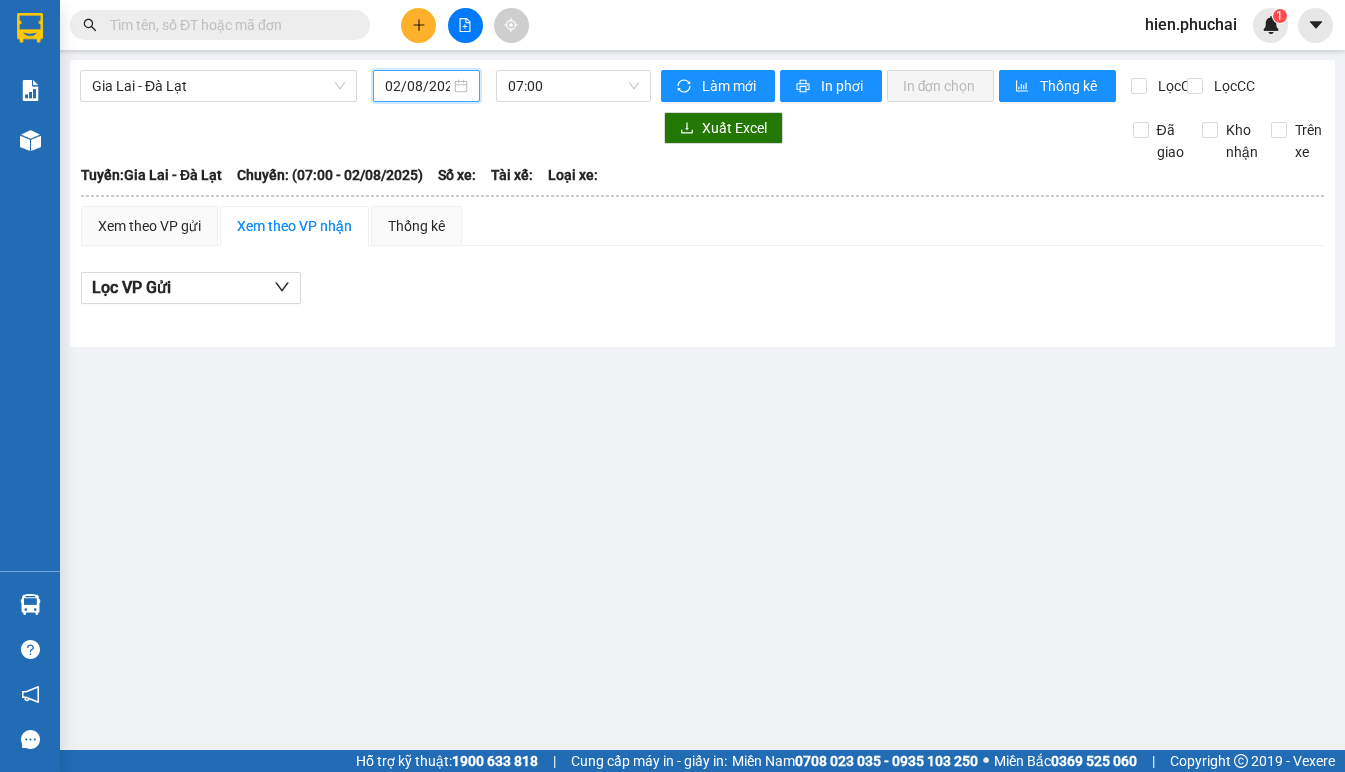 click on "02/08/2025" at bounding box center (417, 86) 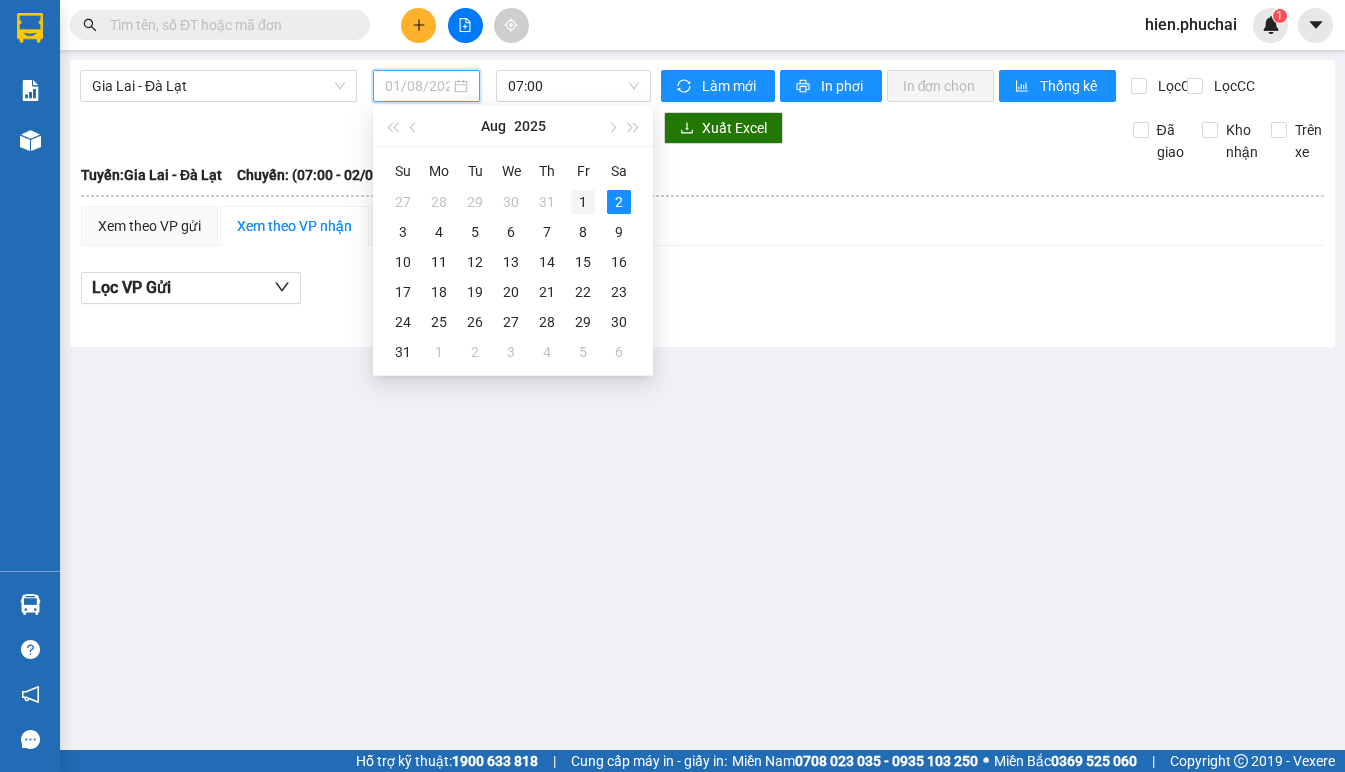 click on "1" at bounding box center [583, 202] 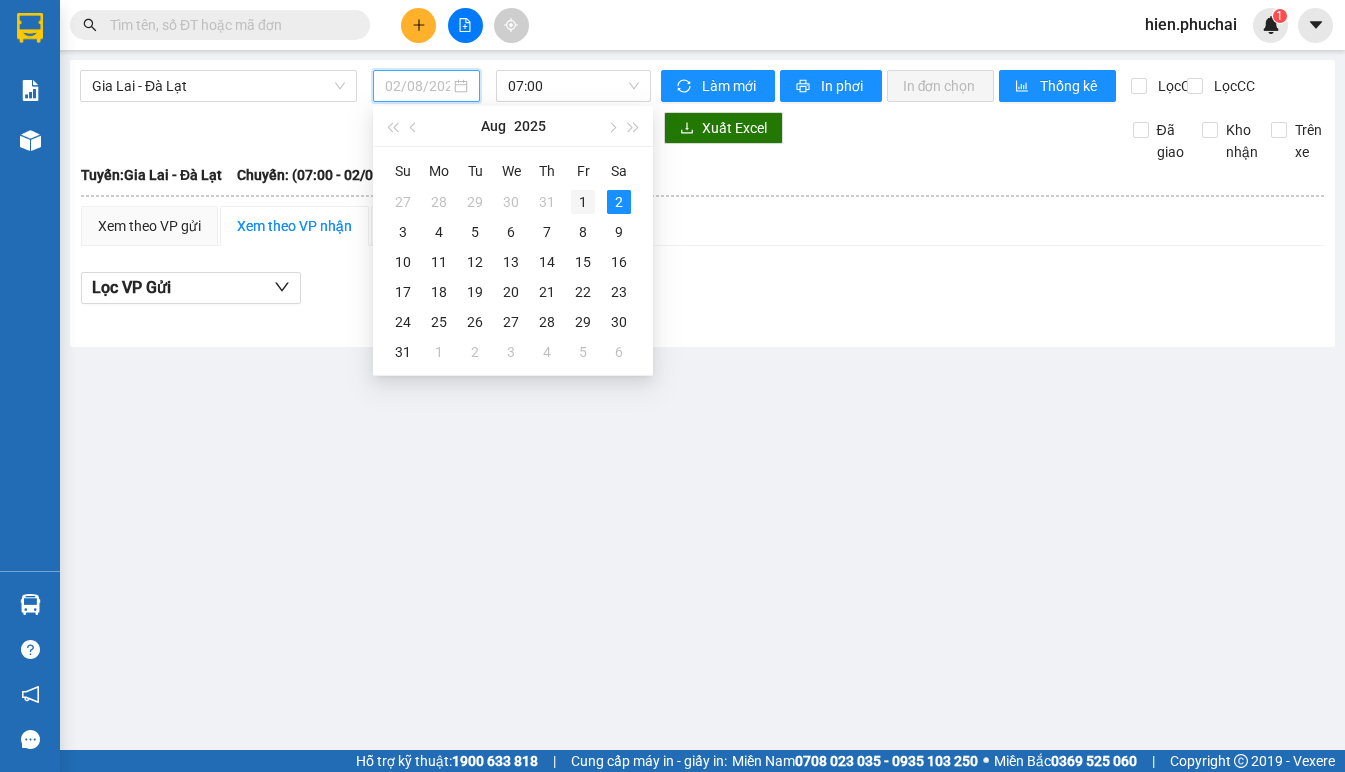 type on "01/08/2025" 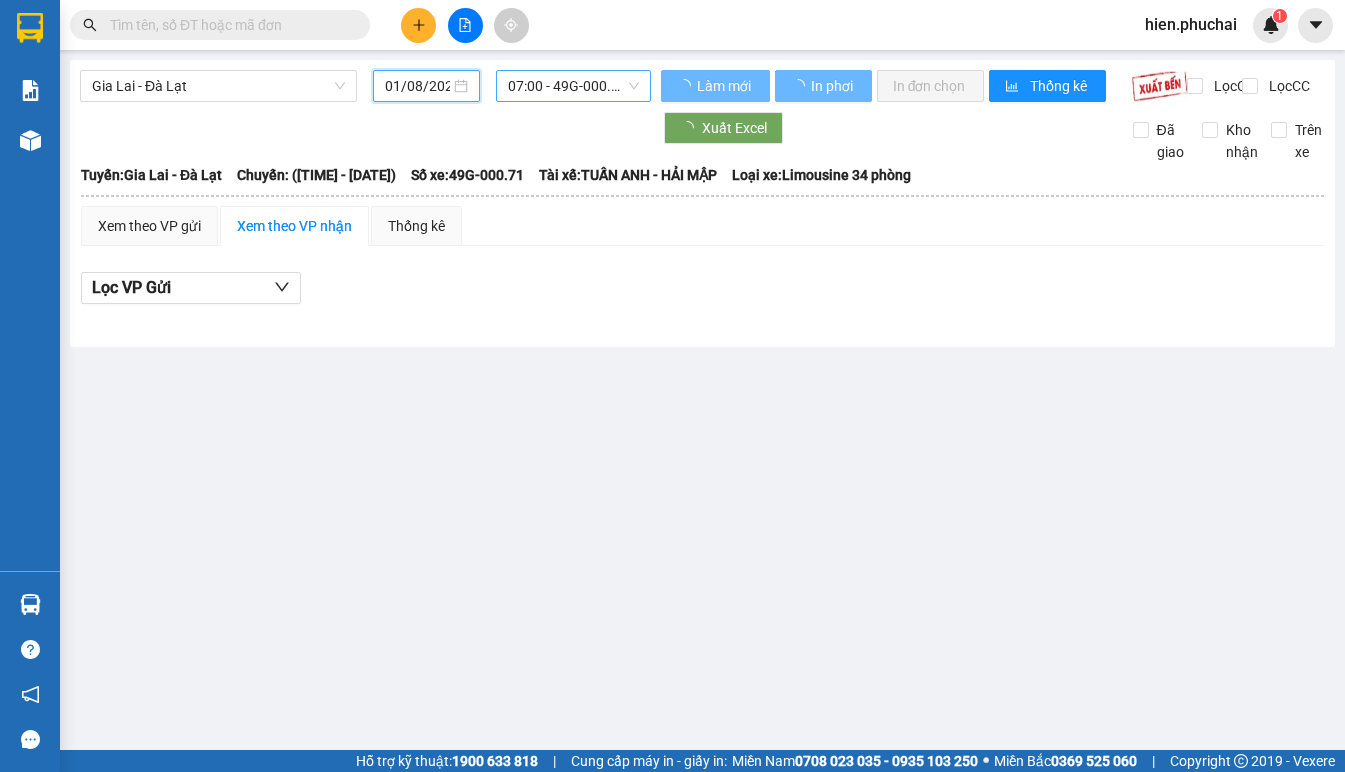 click on "07:00     - 49G-000.71" at bounding box center (573, 86) 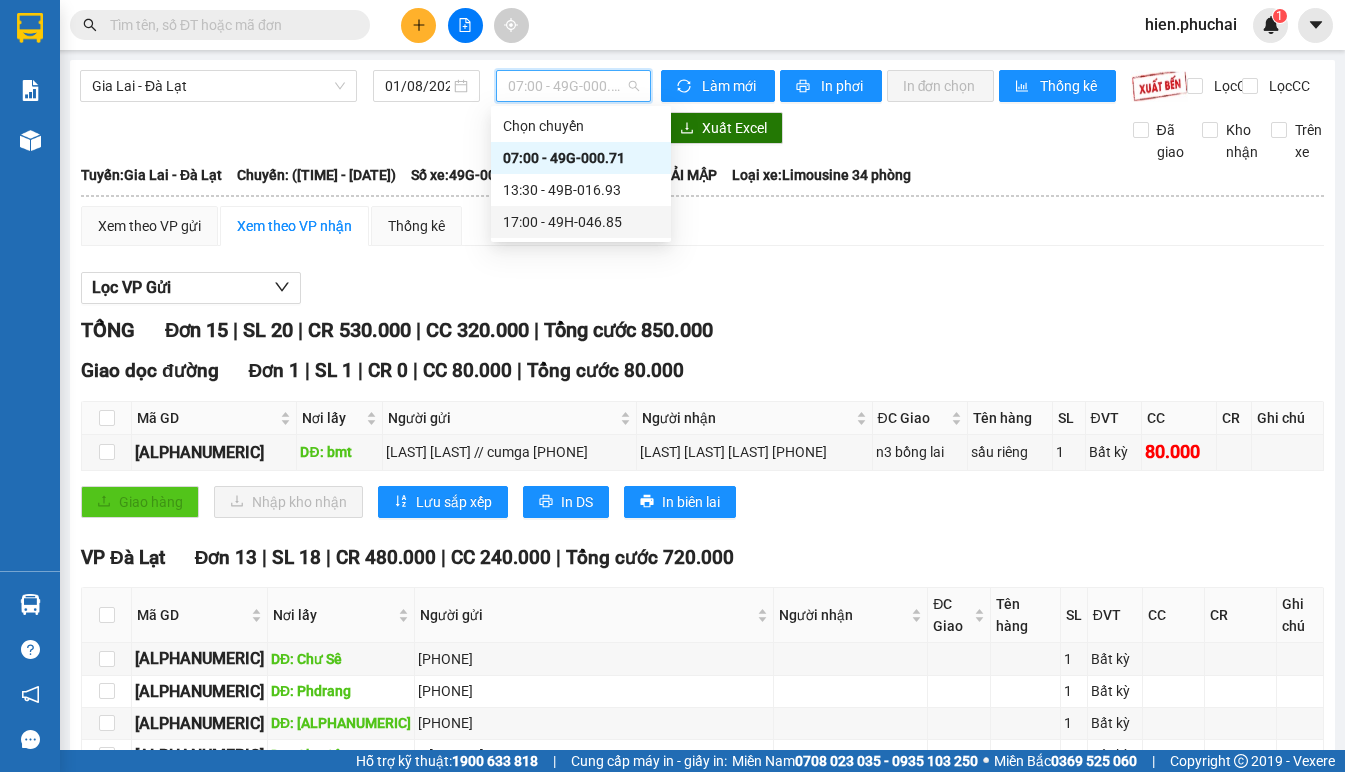 click on "17:00     - 49H-046.85" at bounding box center (581, 222) 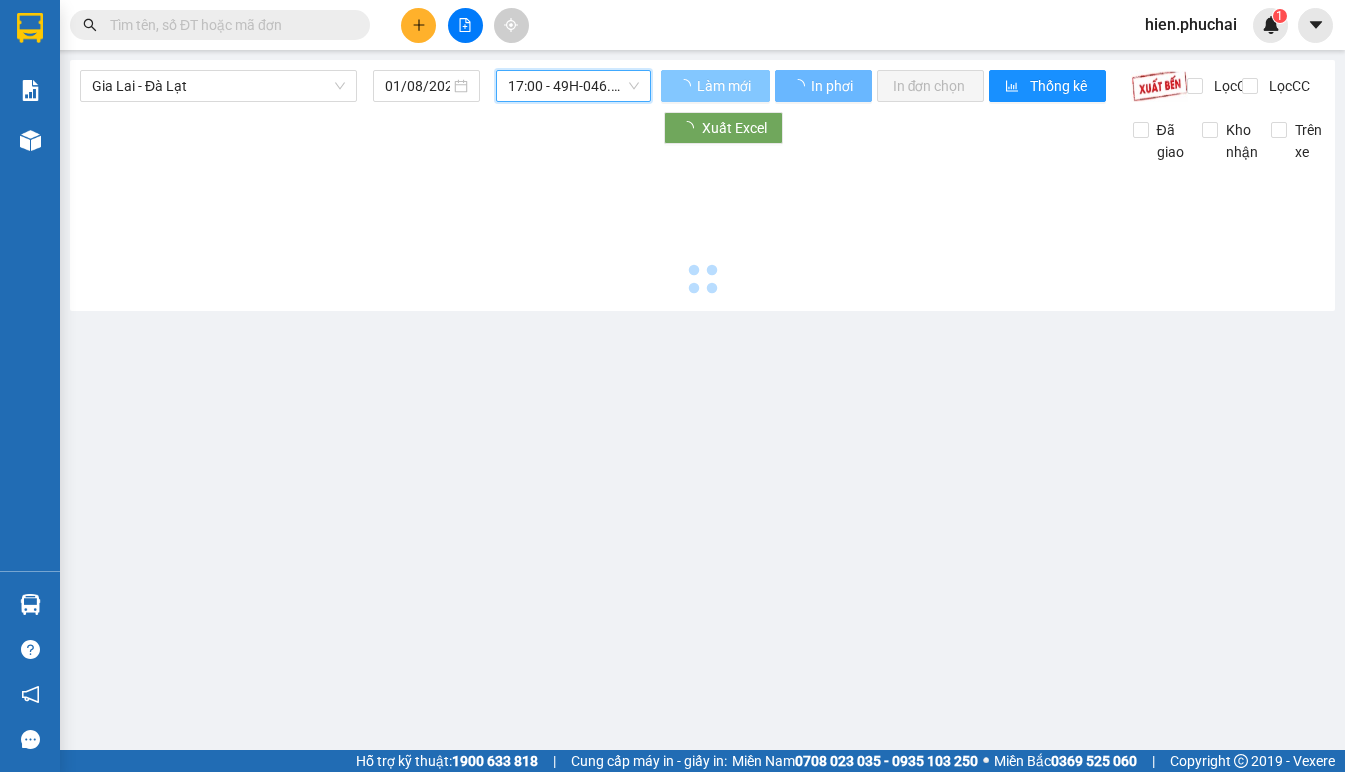 click on "Làm mới" at bounding box center (725, 86) 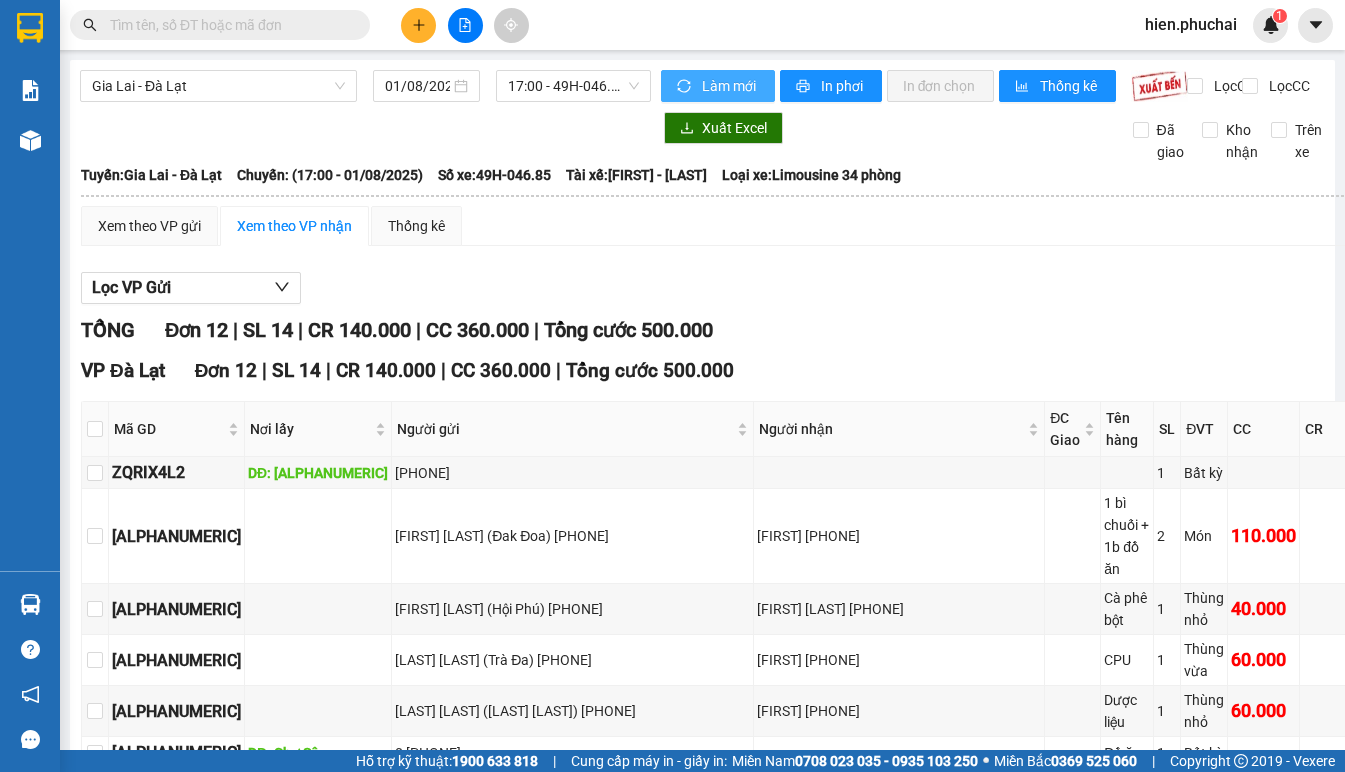 click on "Làm mới" at bounding box center [718, 86] 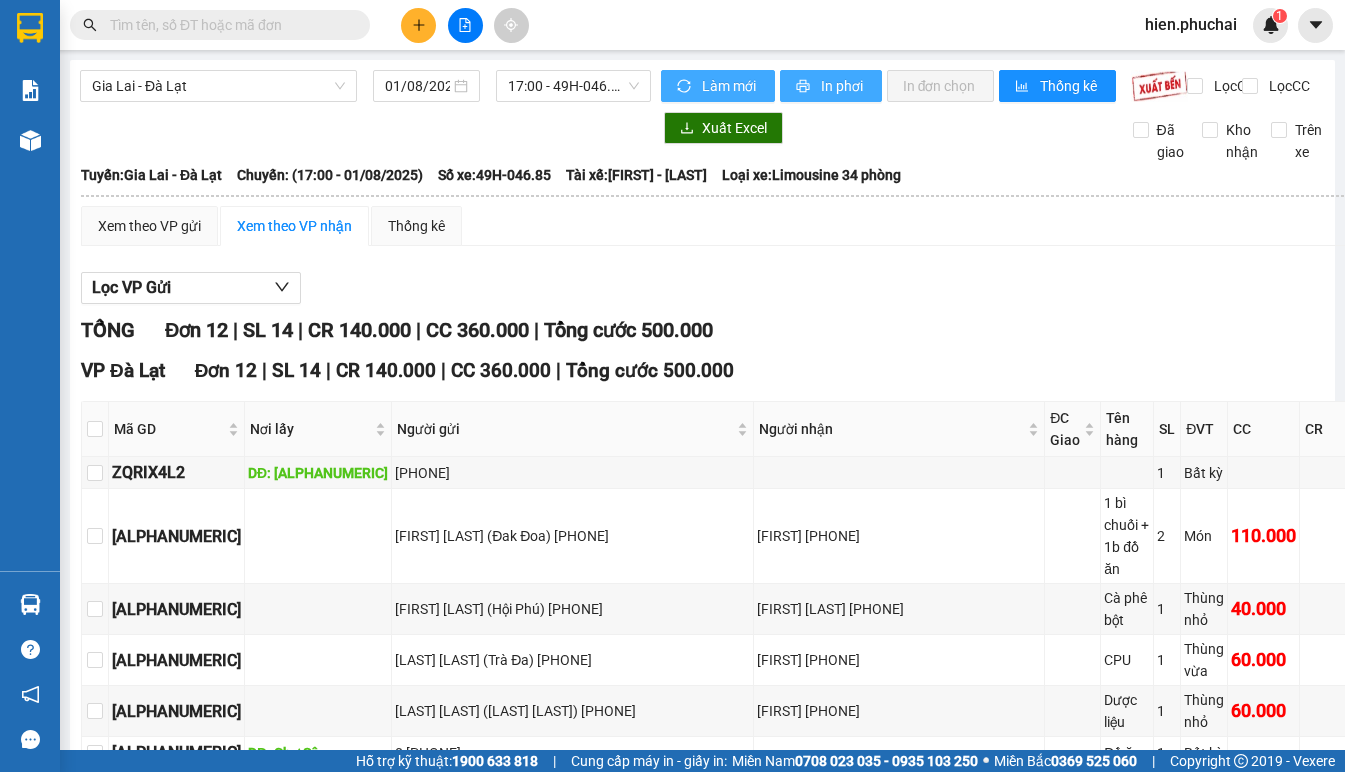 click on "In phơi" at bounding box center (843, 86) 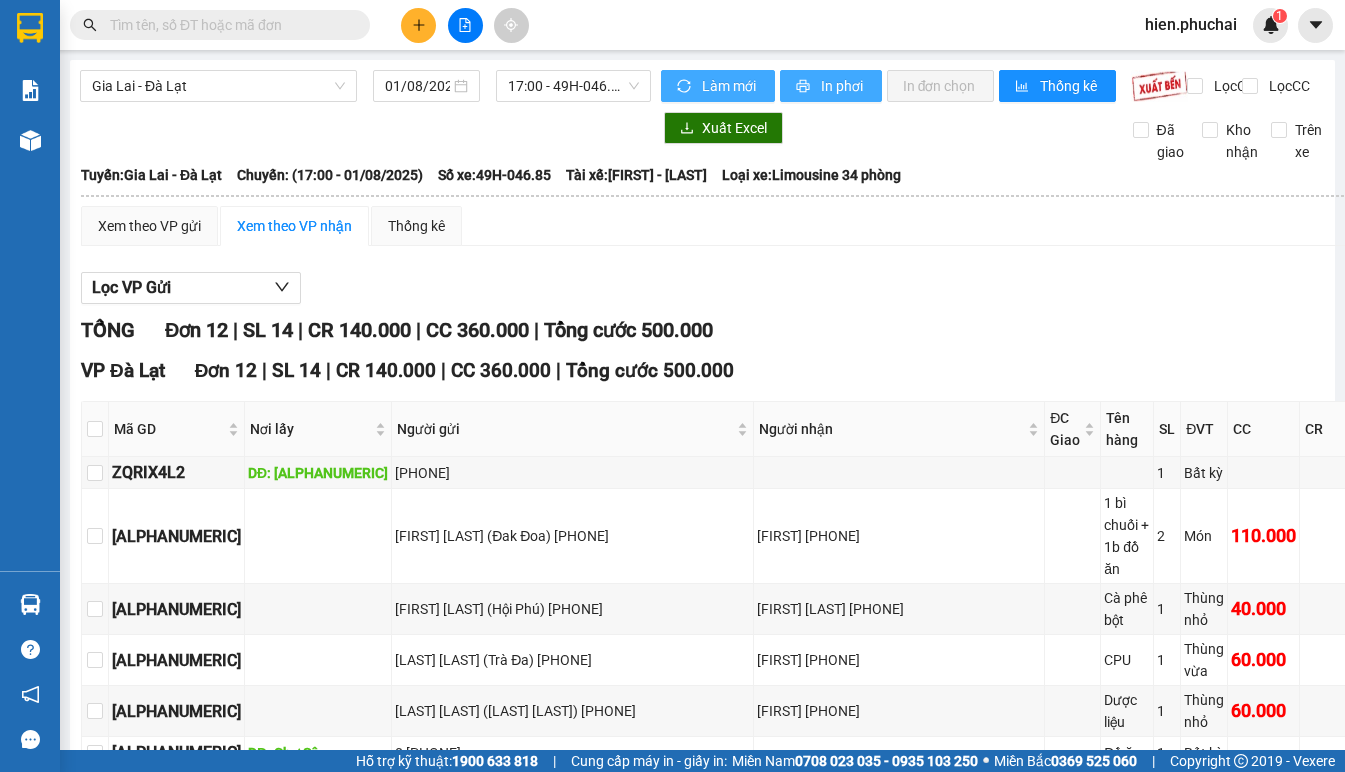 scroll, scrollTop: 0, scrollLeft: 0, axis: both 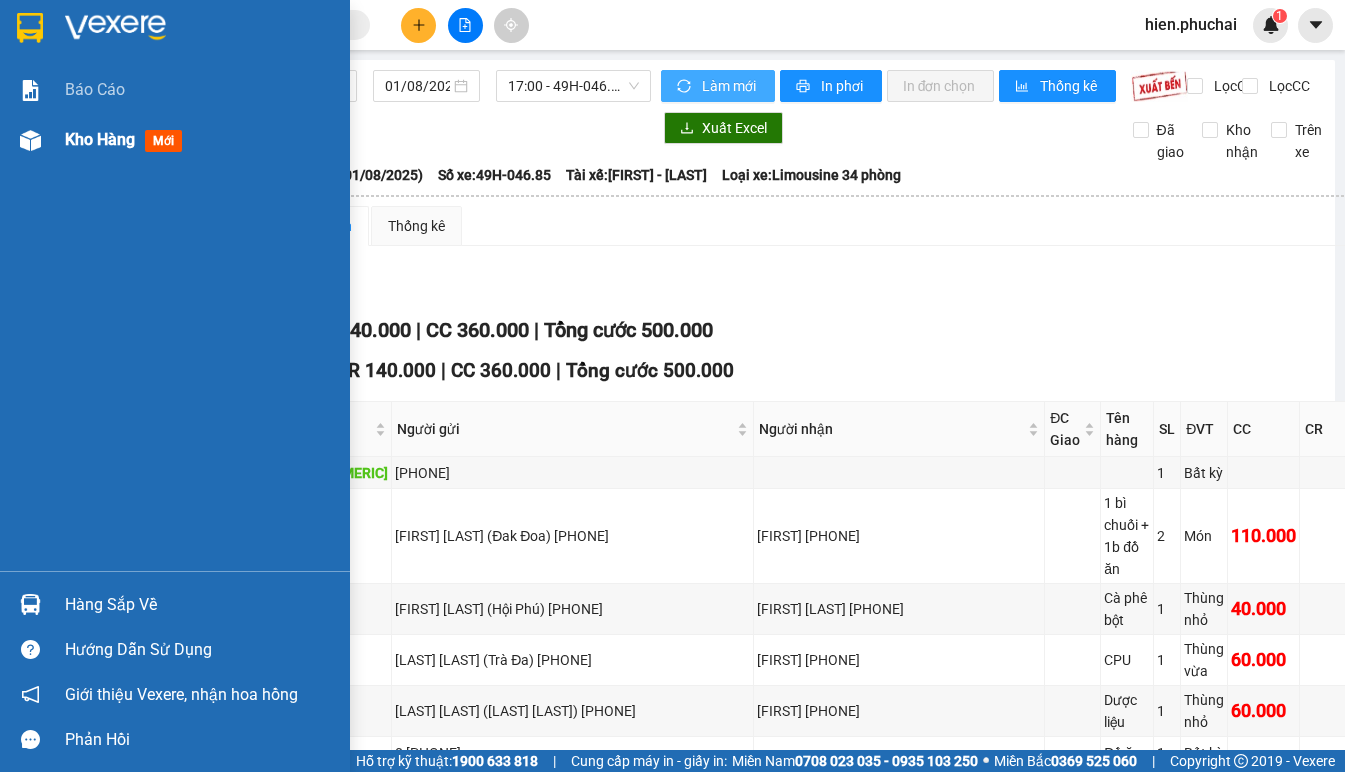 click at bounding box center (30, 140) 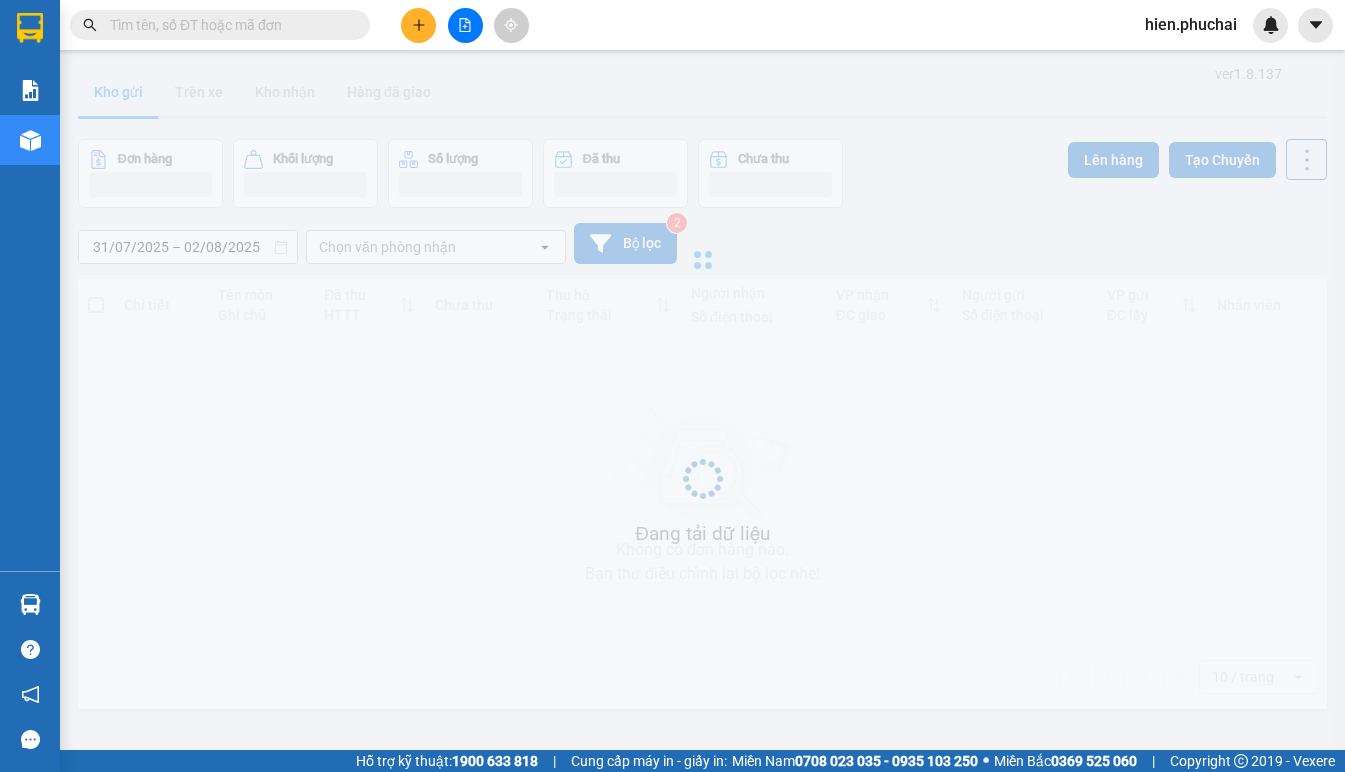 scroll, scrollTop: 0, scrollLeft: 0, axis: both 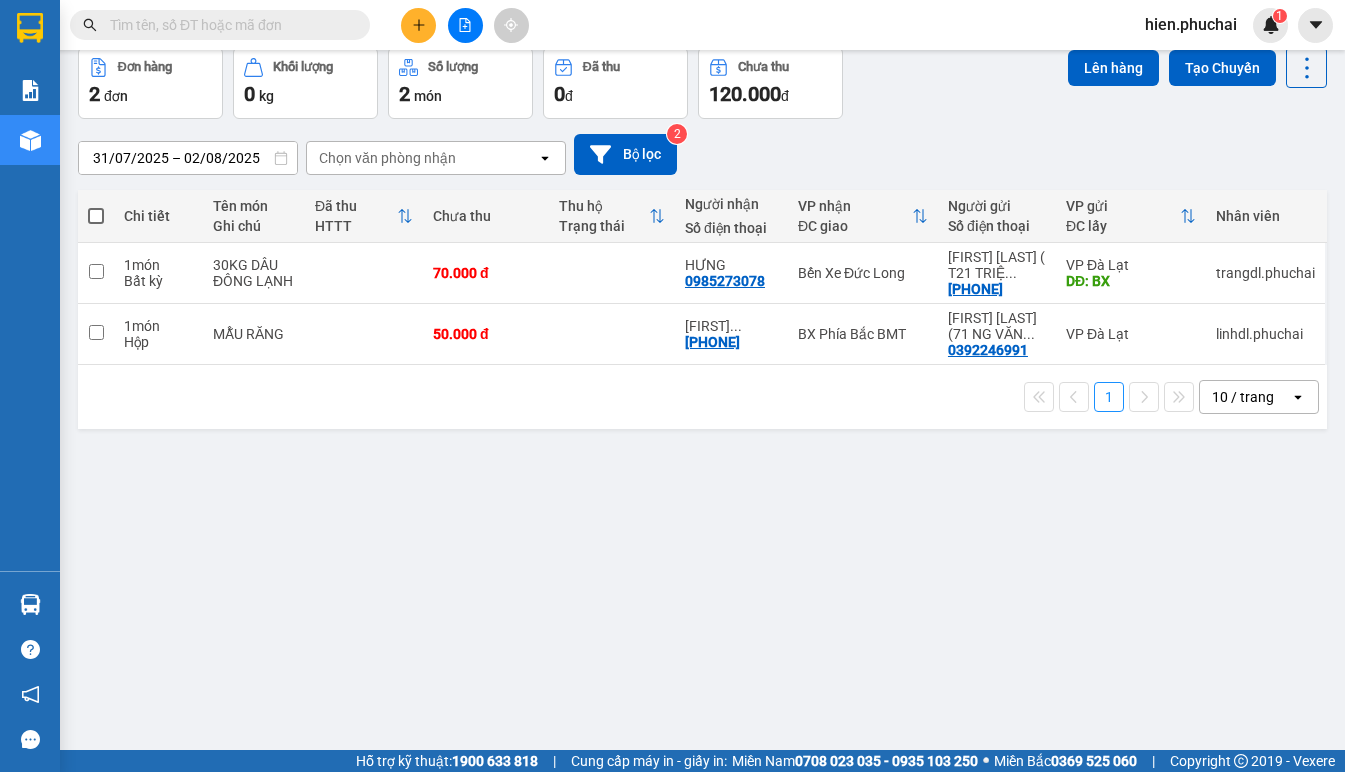 click at bounding box center [96, 216] 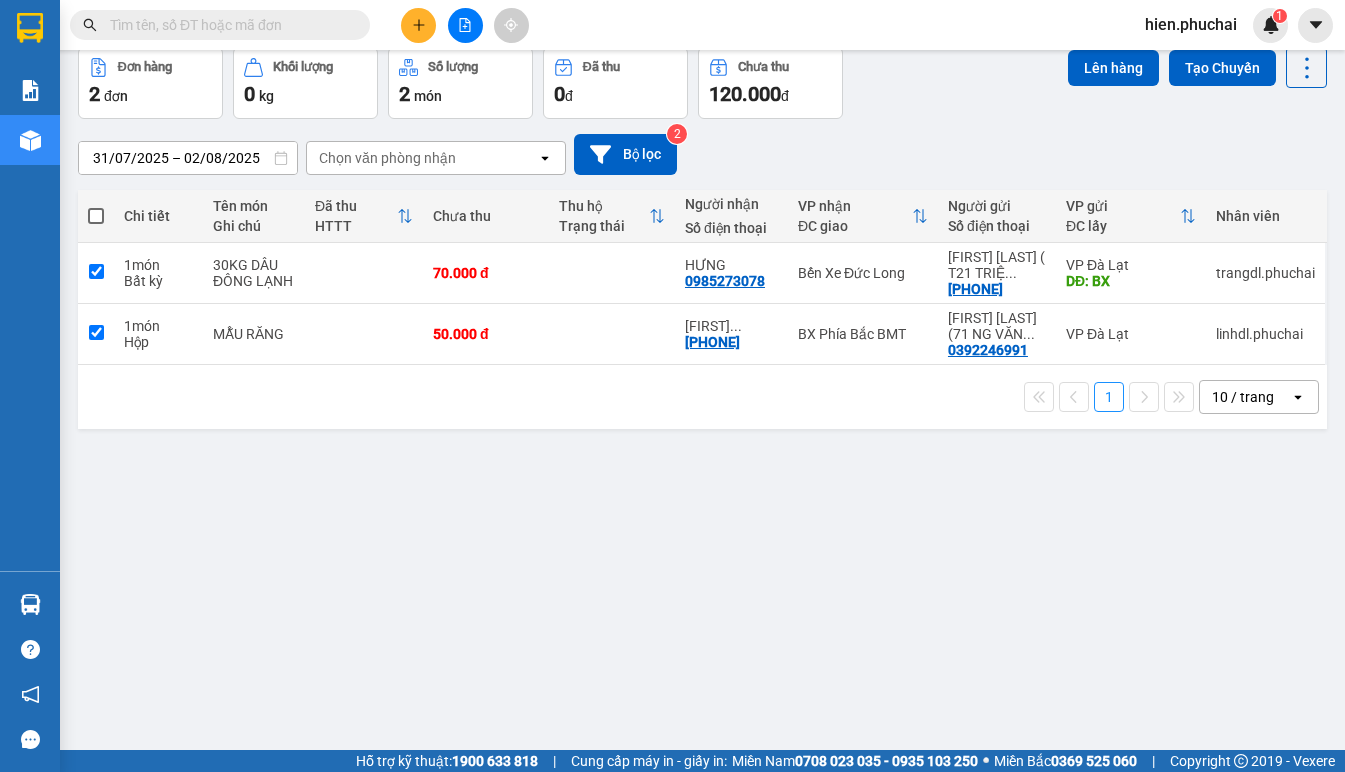 checkbox on "true" 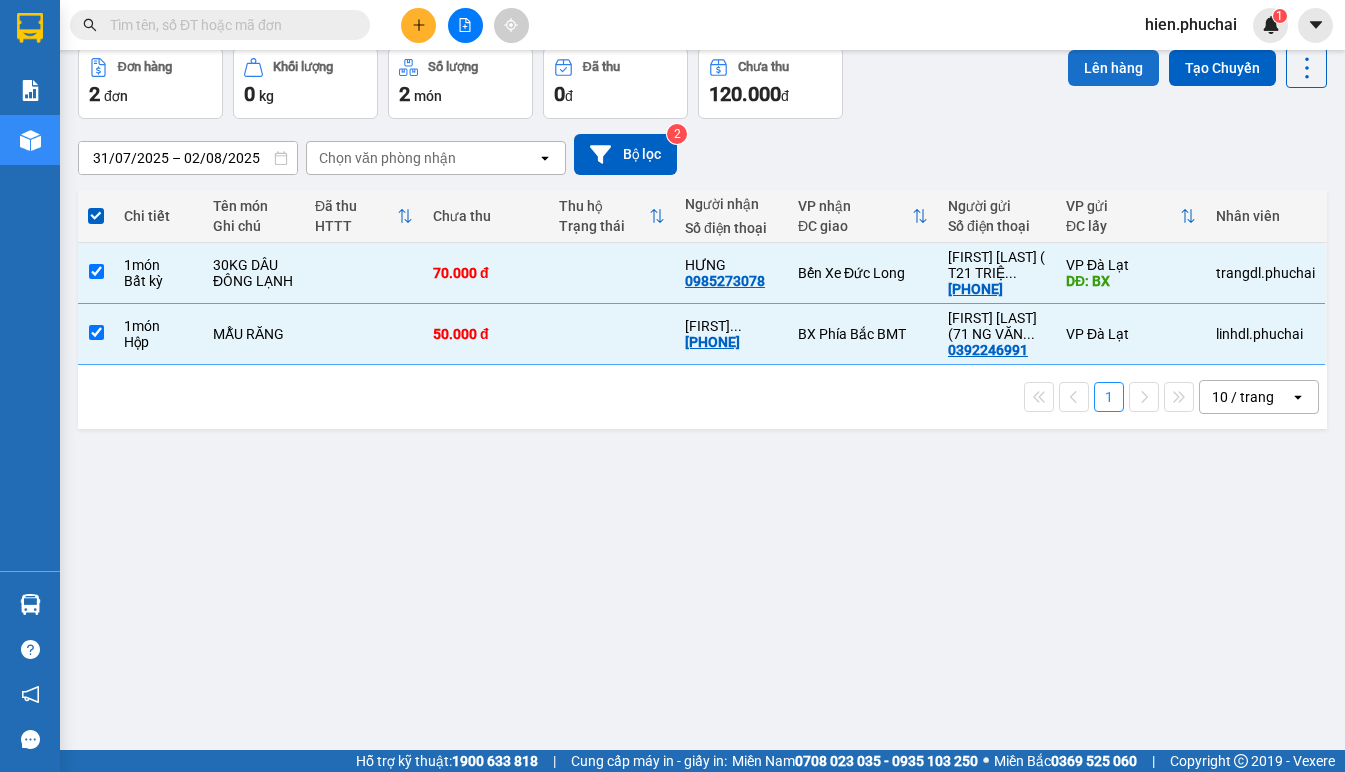 click on "Lên hàng" at bounding box center (1113, 68) 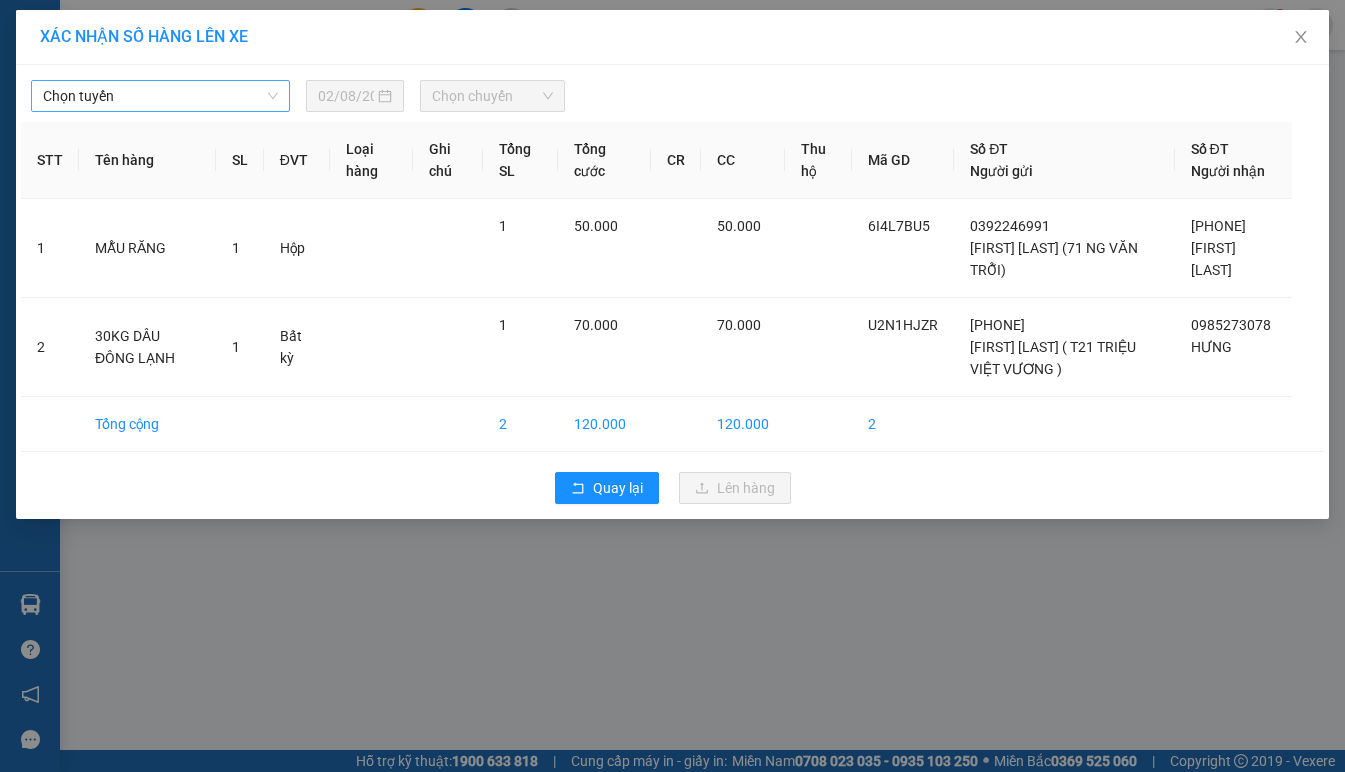 click on "Chọn tuyến" at bounding box center [160, 96] 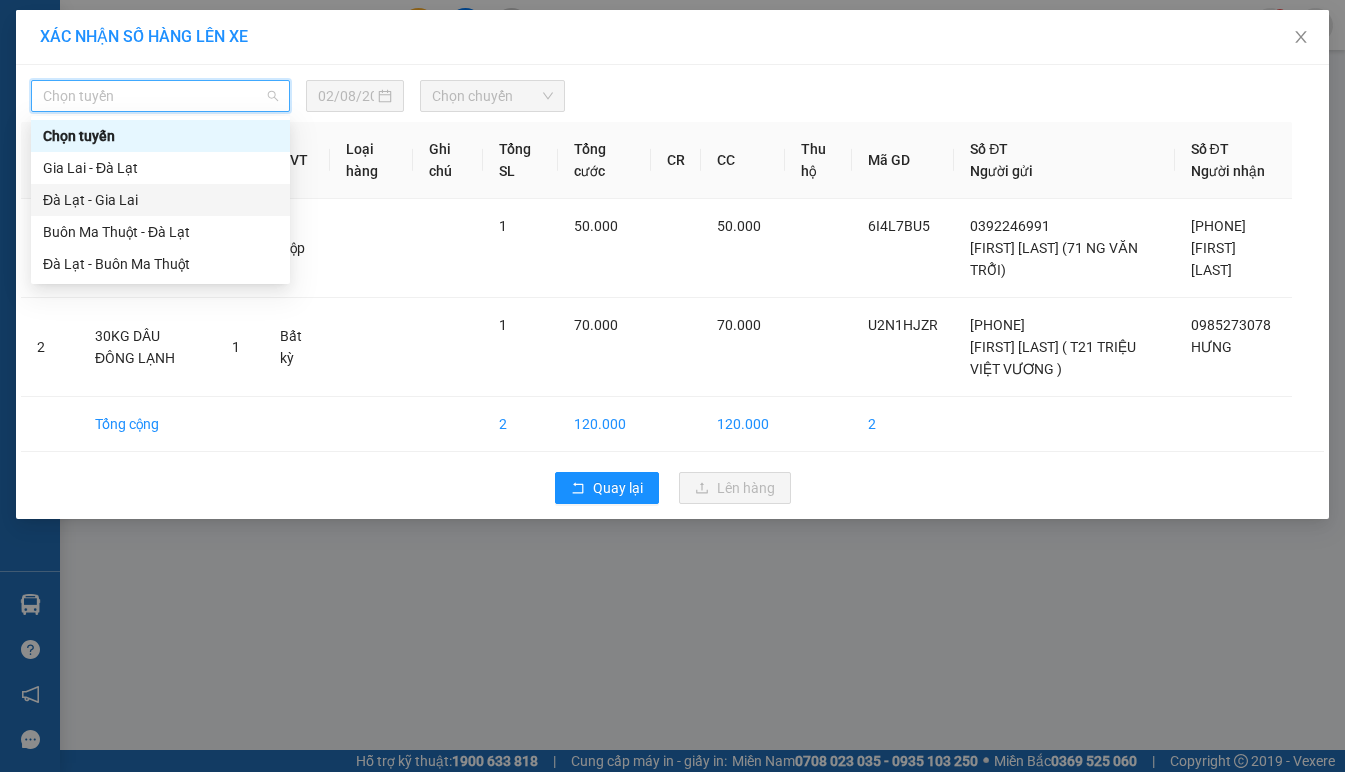 click on "Đà Lạt - Gia Lai" at bounding box center [160, 200] 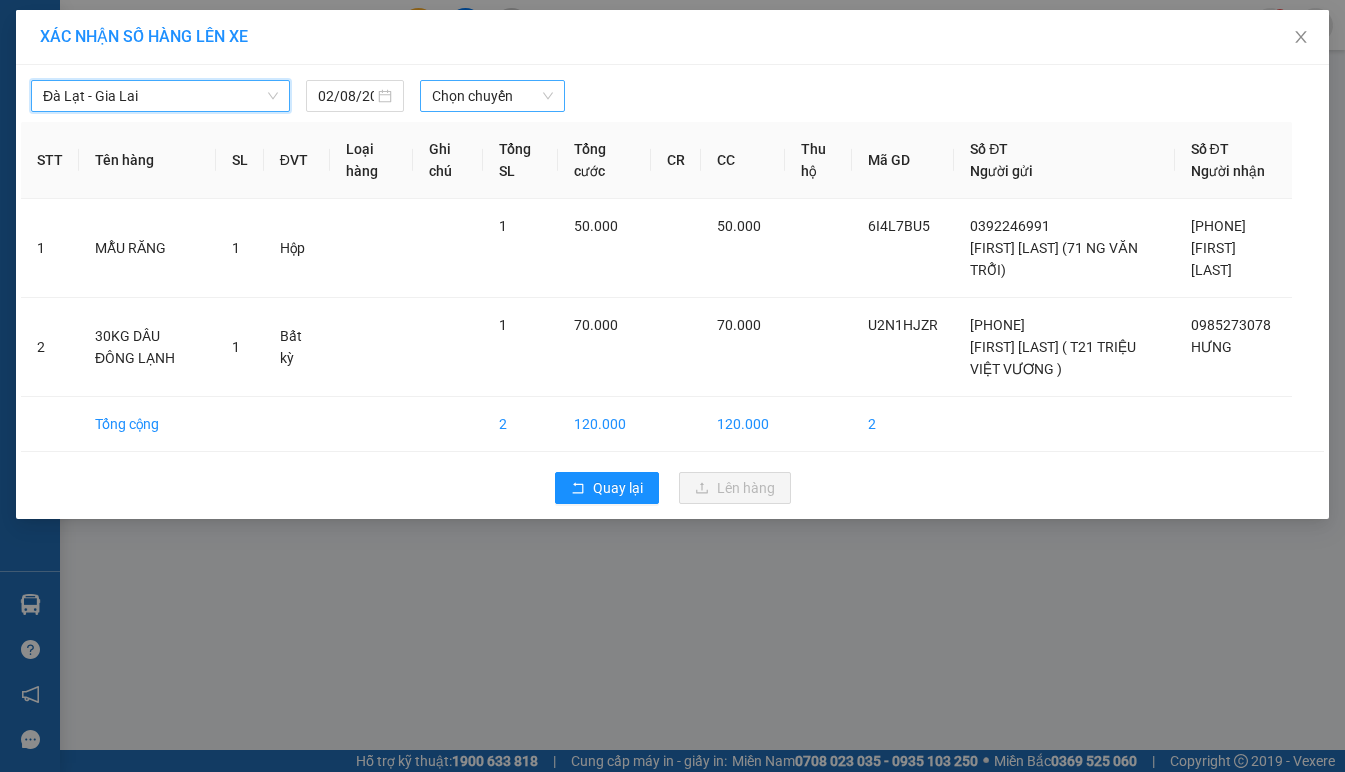 click on "Chọn chuyến" at bounding box center [492, 96] 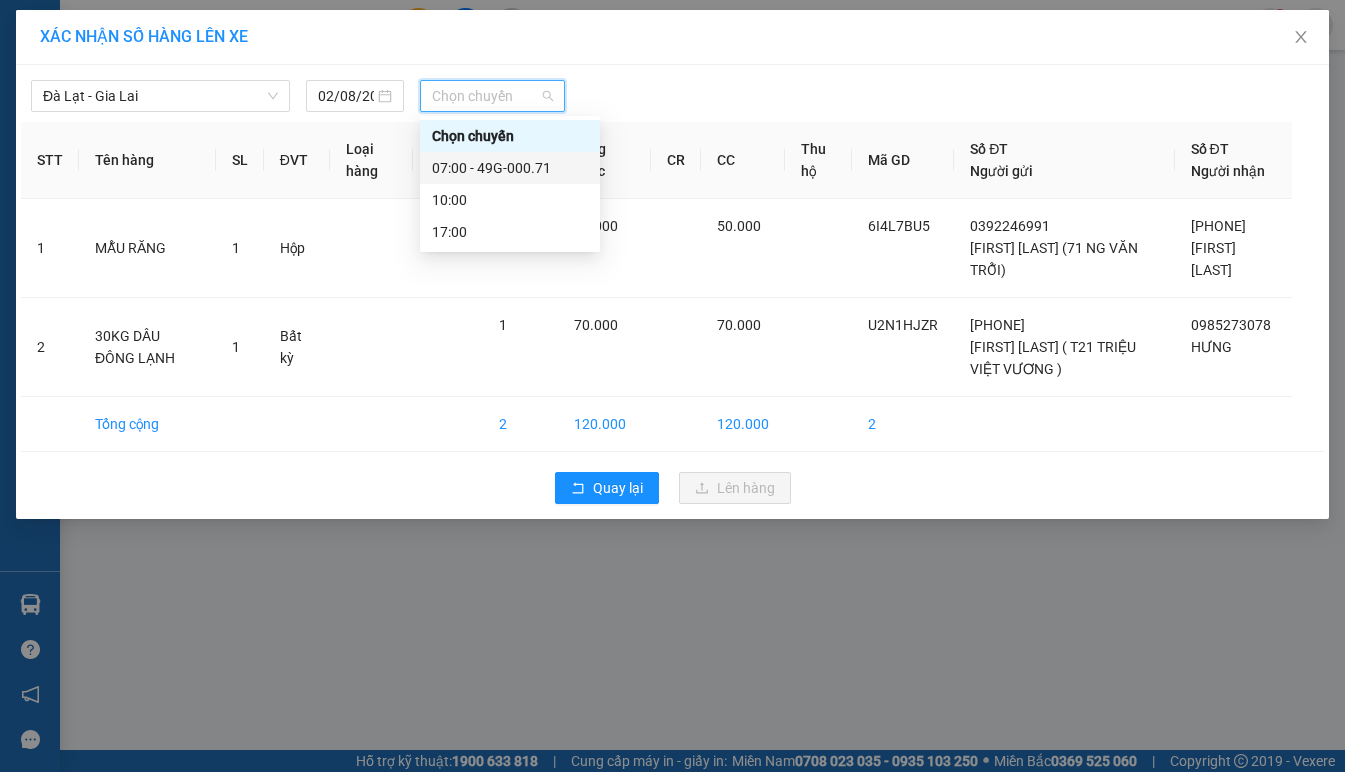 click on "07:00     - 49G-000.71" at bounding box center (510, 168) 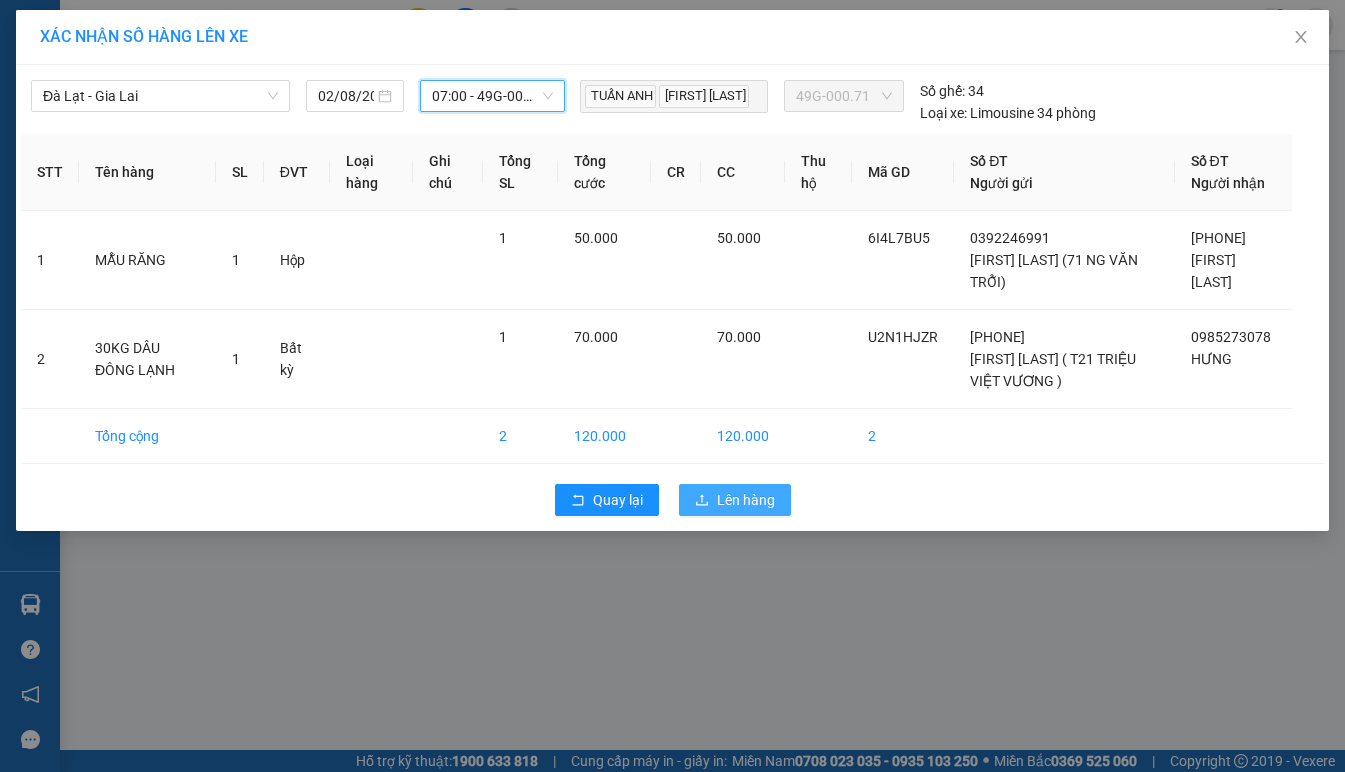 click on "Lên hàng" at bounding box center [735, 500] 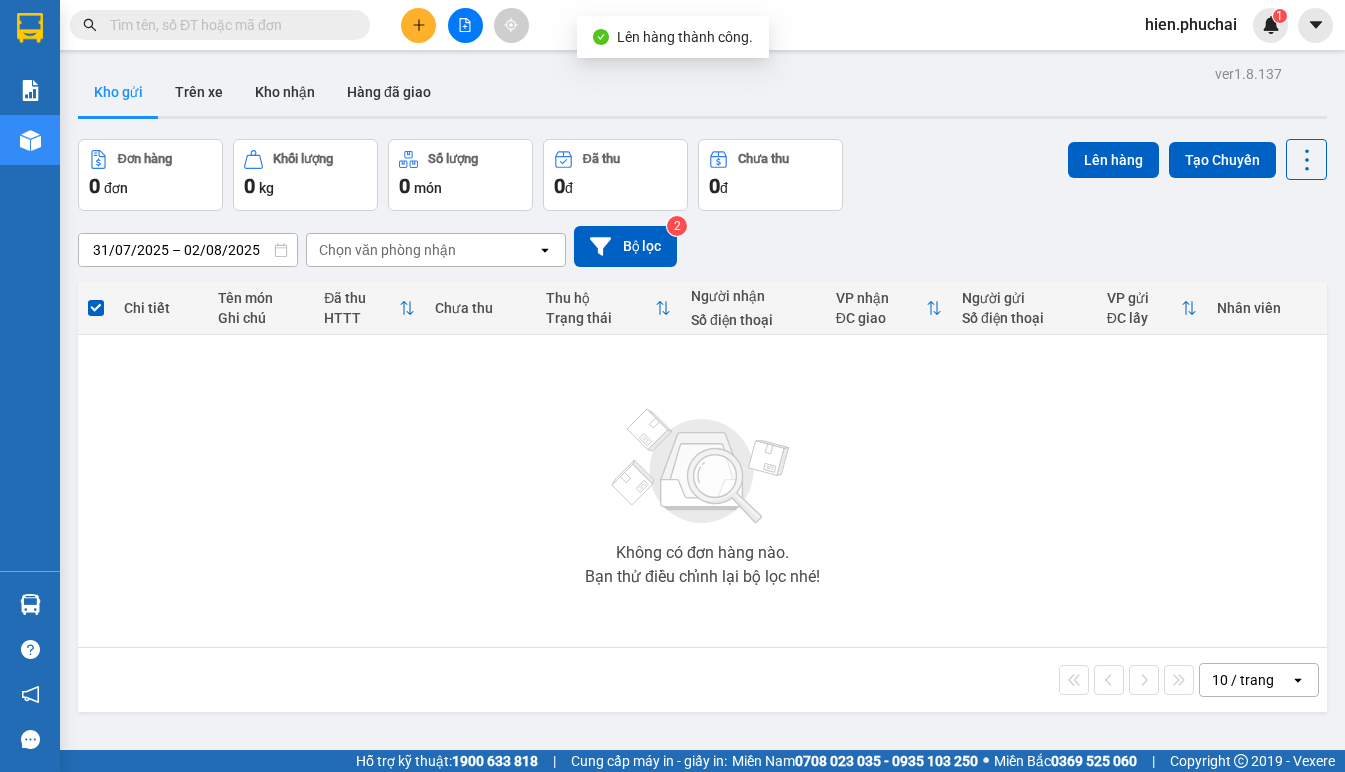 click 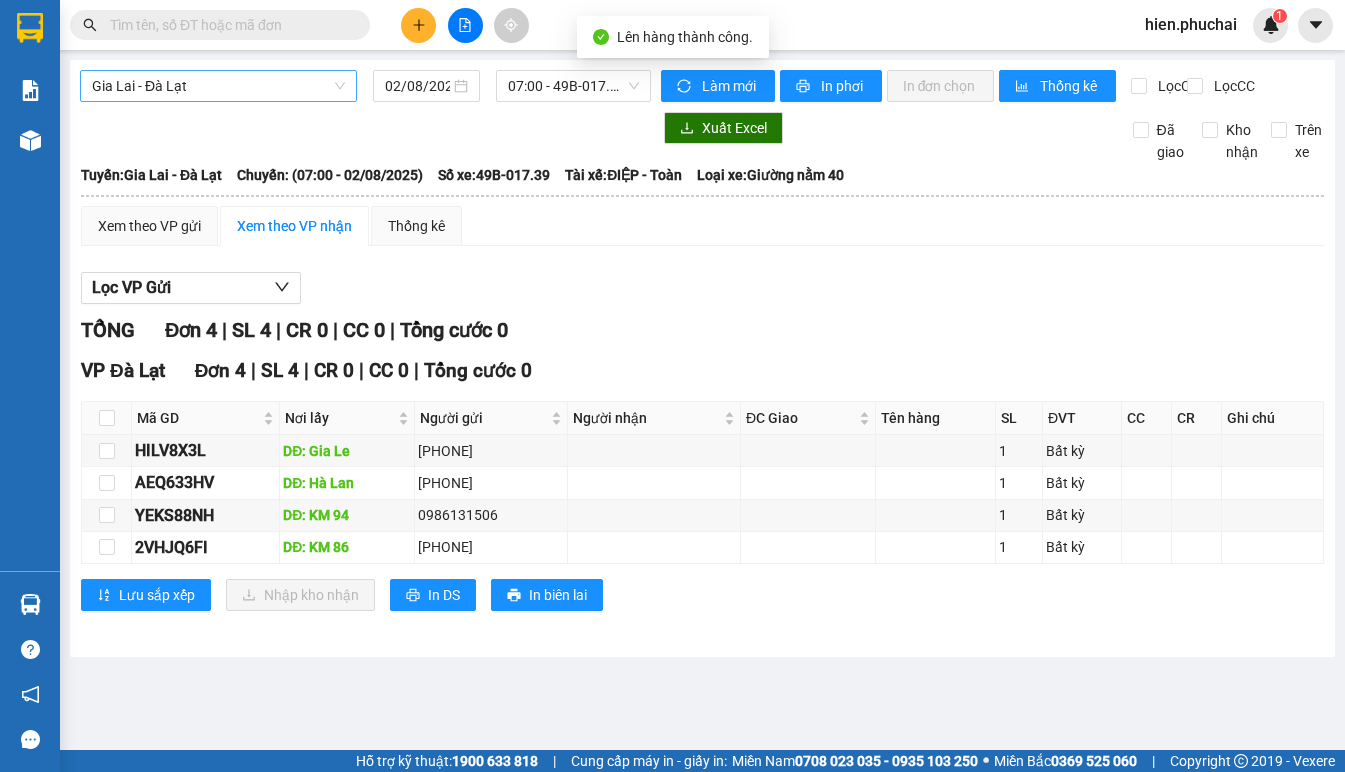 click on "Gia Lai - Đà Lạt" at bounding box center (218, 86) 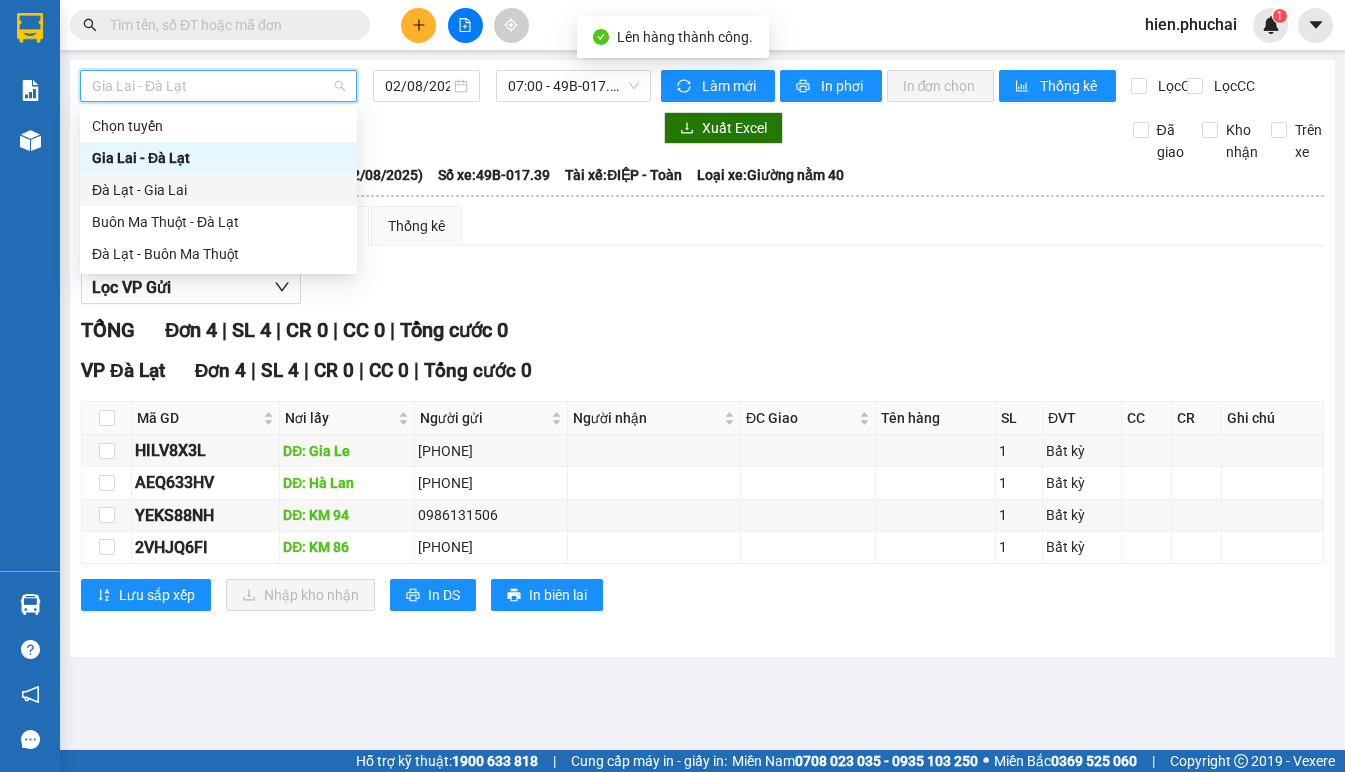 click on "Đà Lạt - Gia Lai" at bounding box center [218, 190] 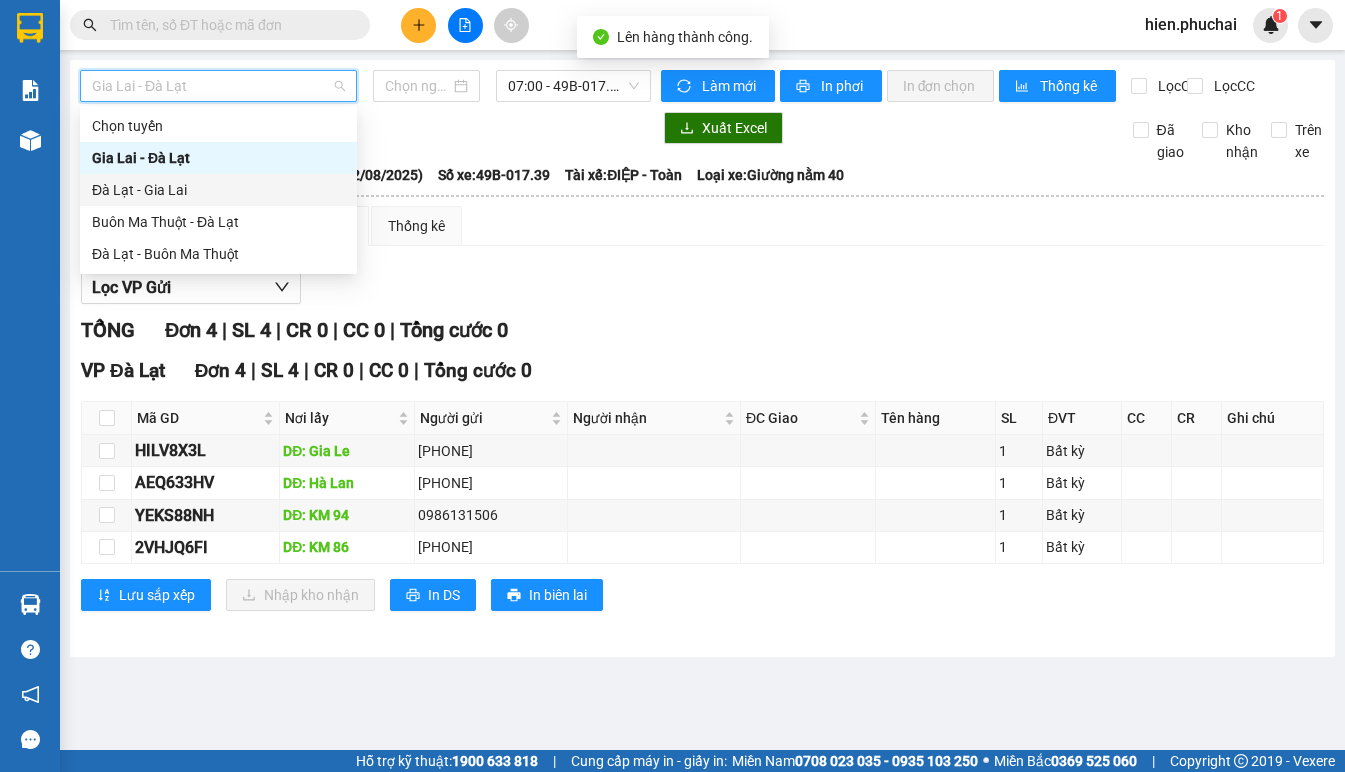 type on "02/08/2025" 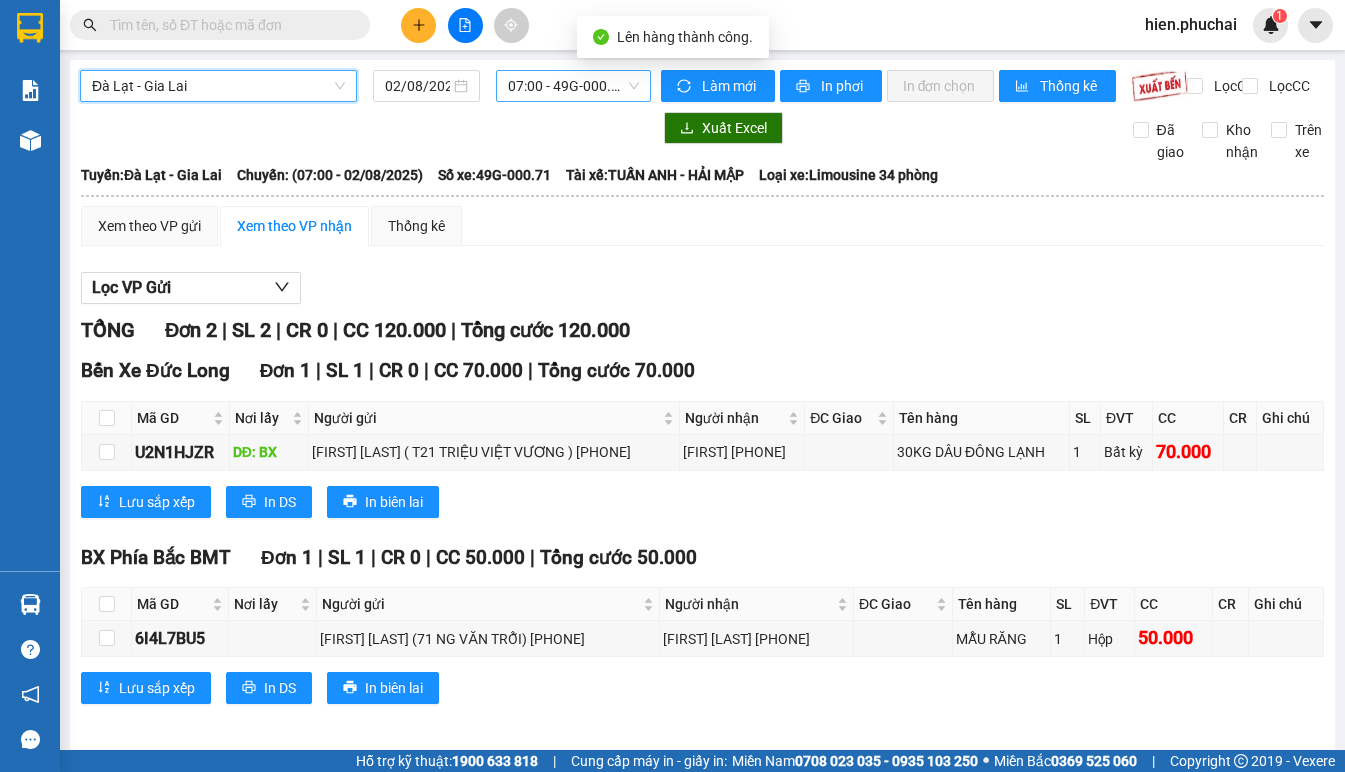 click on "07:00     - 49G-000.71" at bounding box center (573, 86) 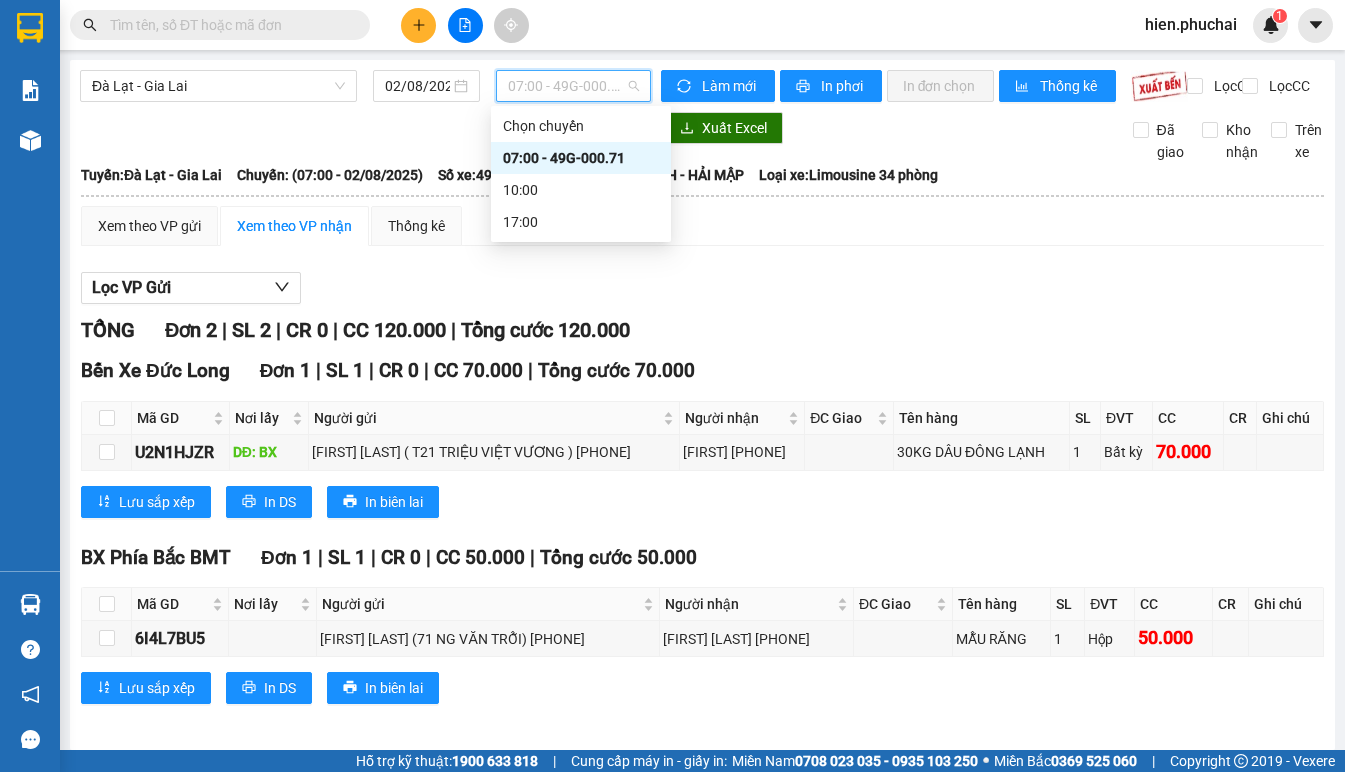 click on "07:00     - 49G-000.71" at bounding box center [581, 158] 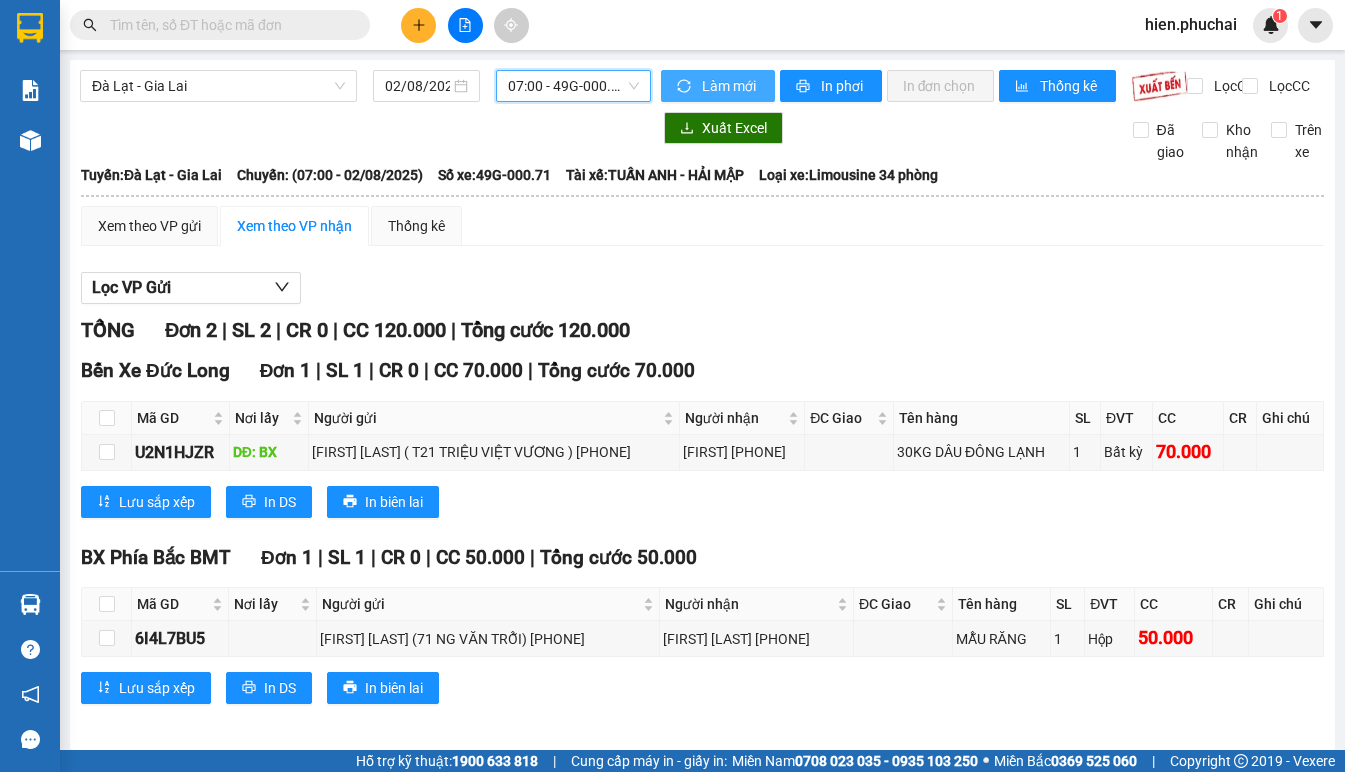 click at bounding box center (685, 87) 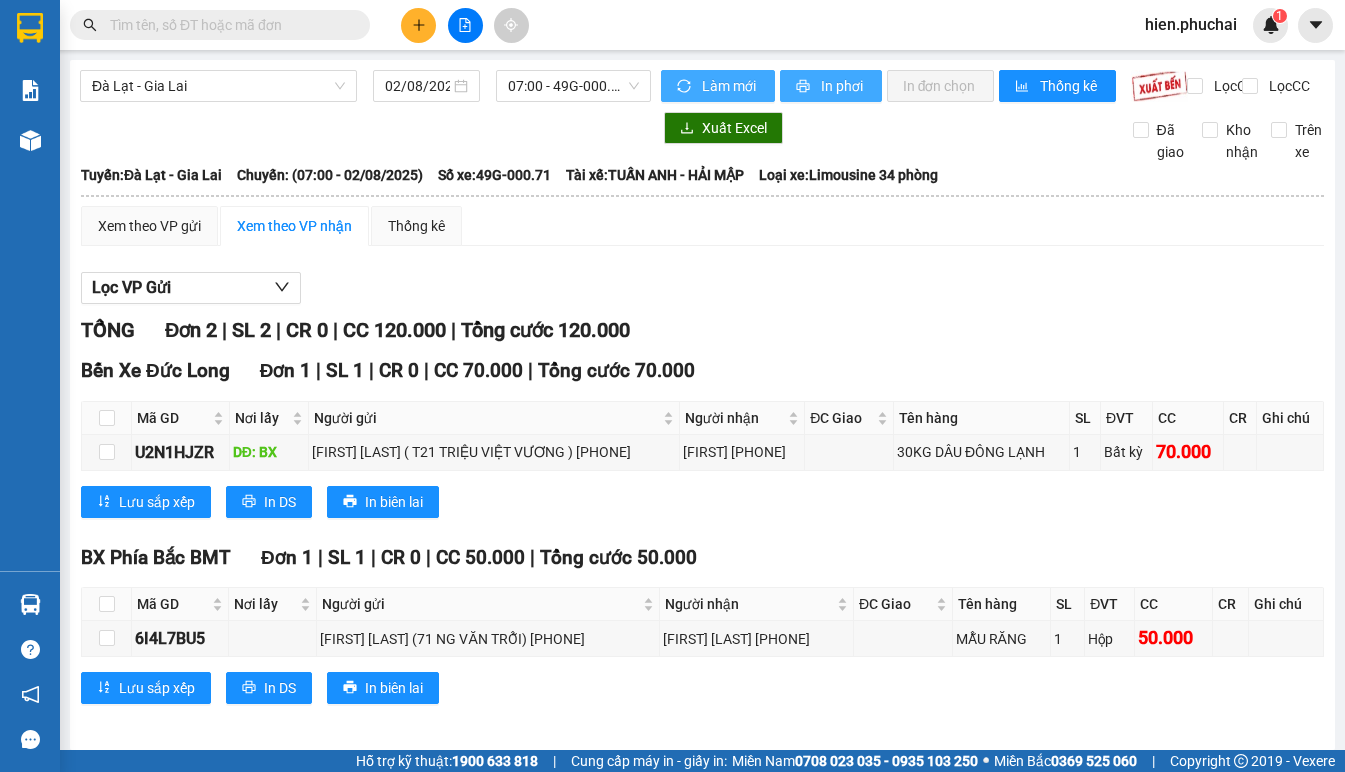 click on "In phơi" at bounding box center [843, 86] 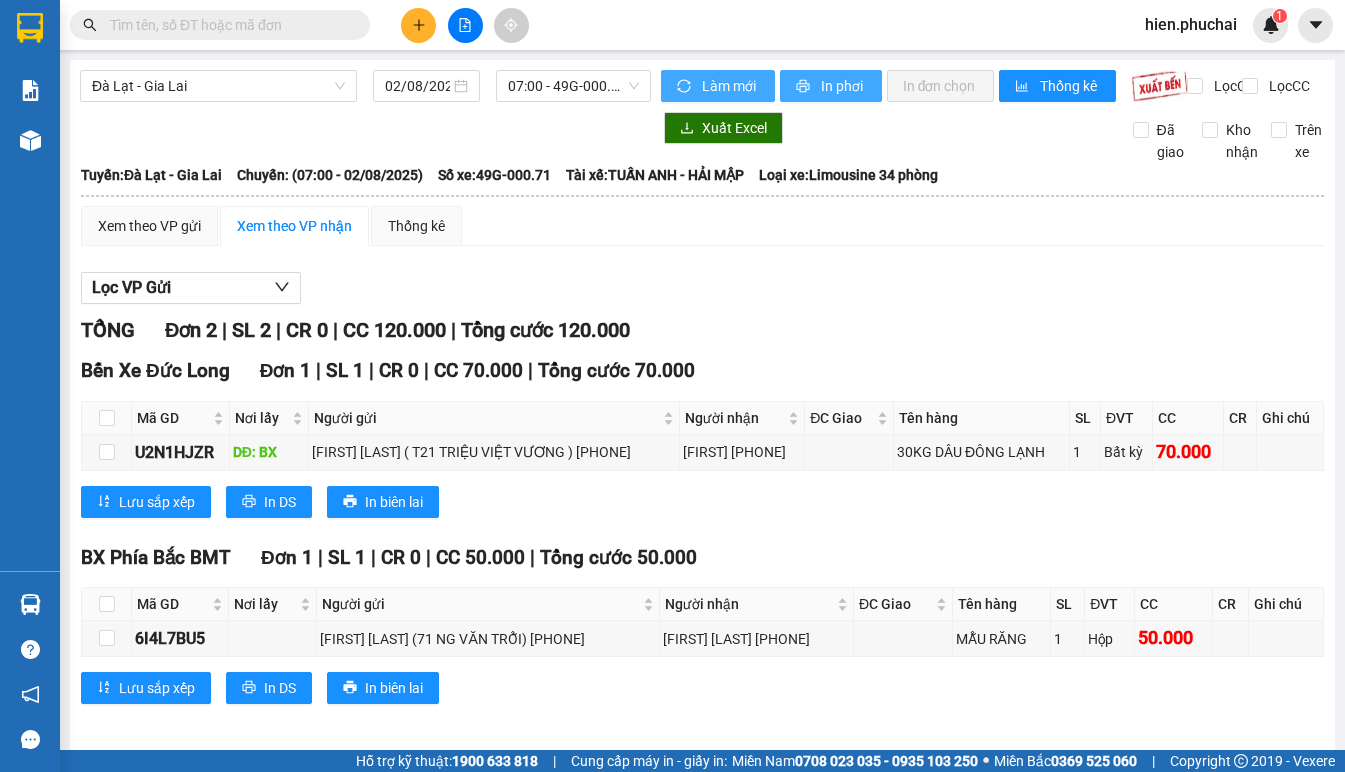 scroll, scrollTop: 0, scrollLeft: 0, axis: both 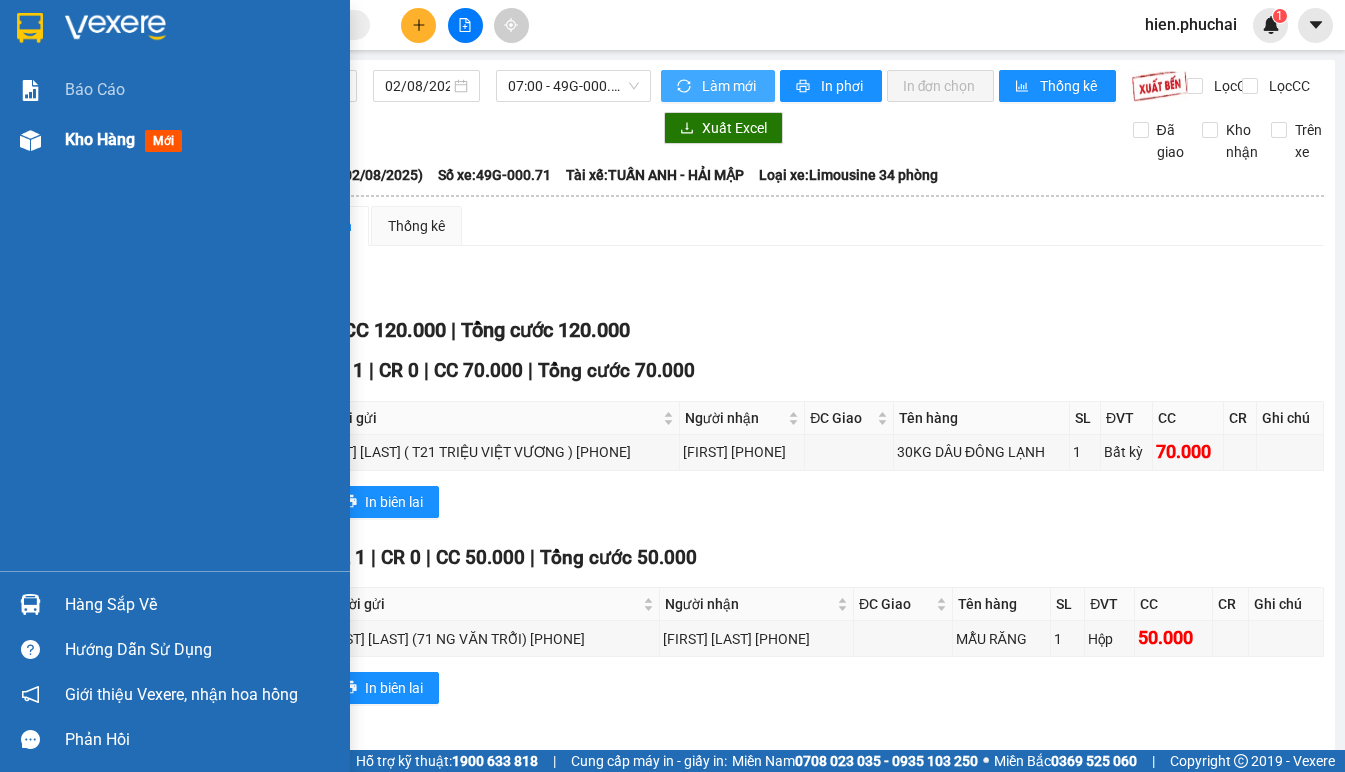click at bounding box center (30, 140) 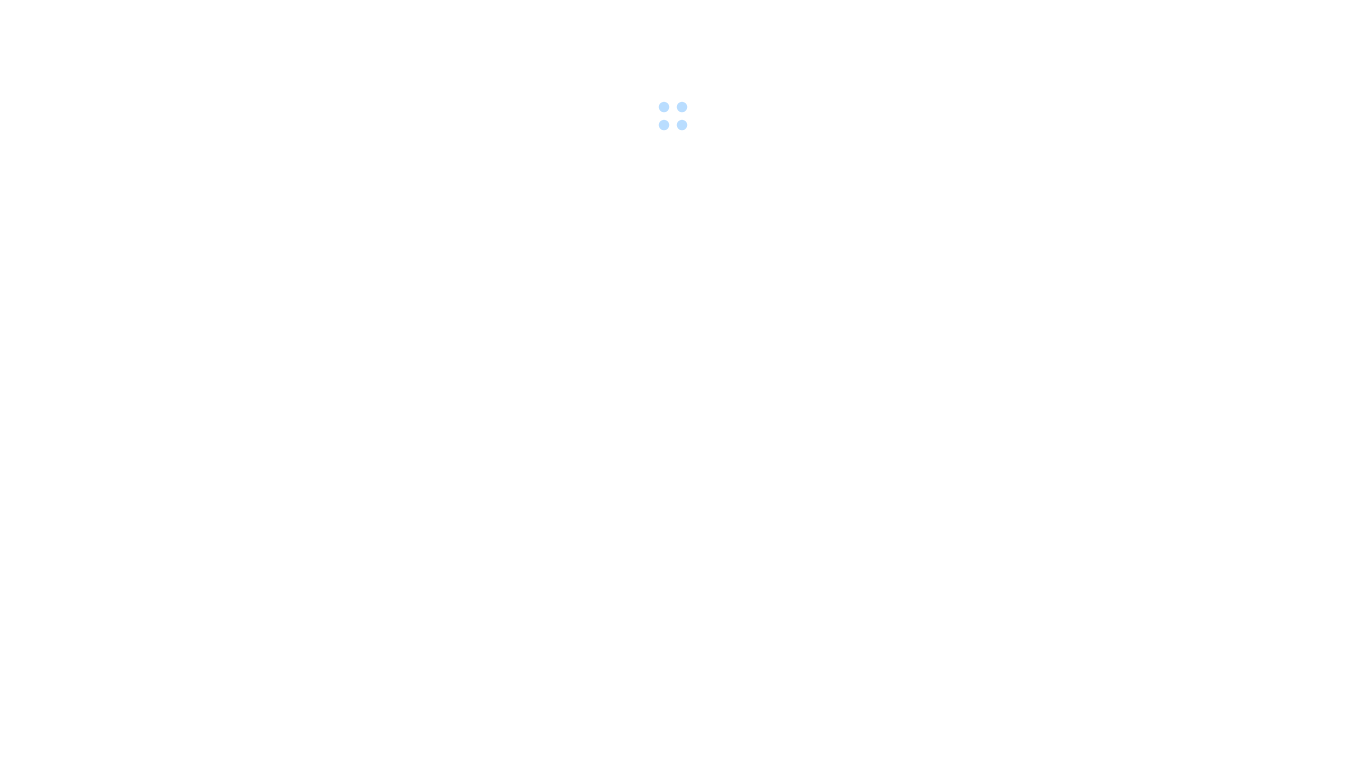 scroll, scrollTop: 0, scrollLeft: 0, axis: both 